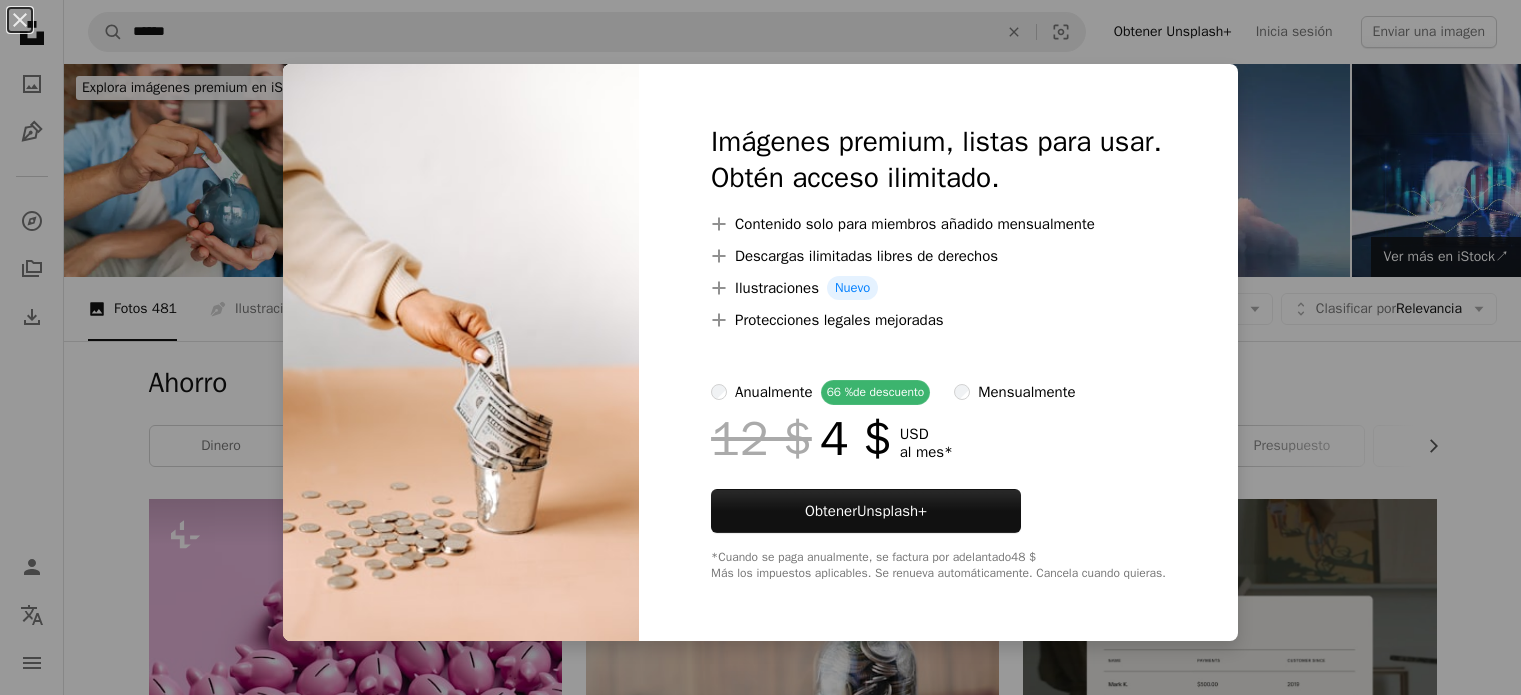 scroll, scrollTop: 1500, scrollLeft: 0, axis: vertical 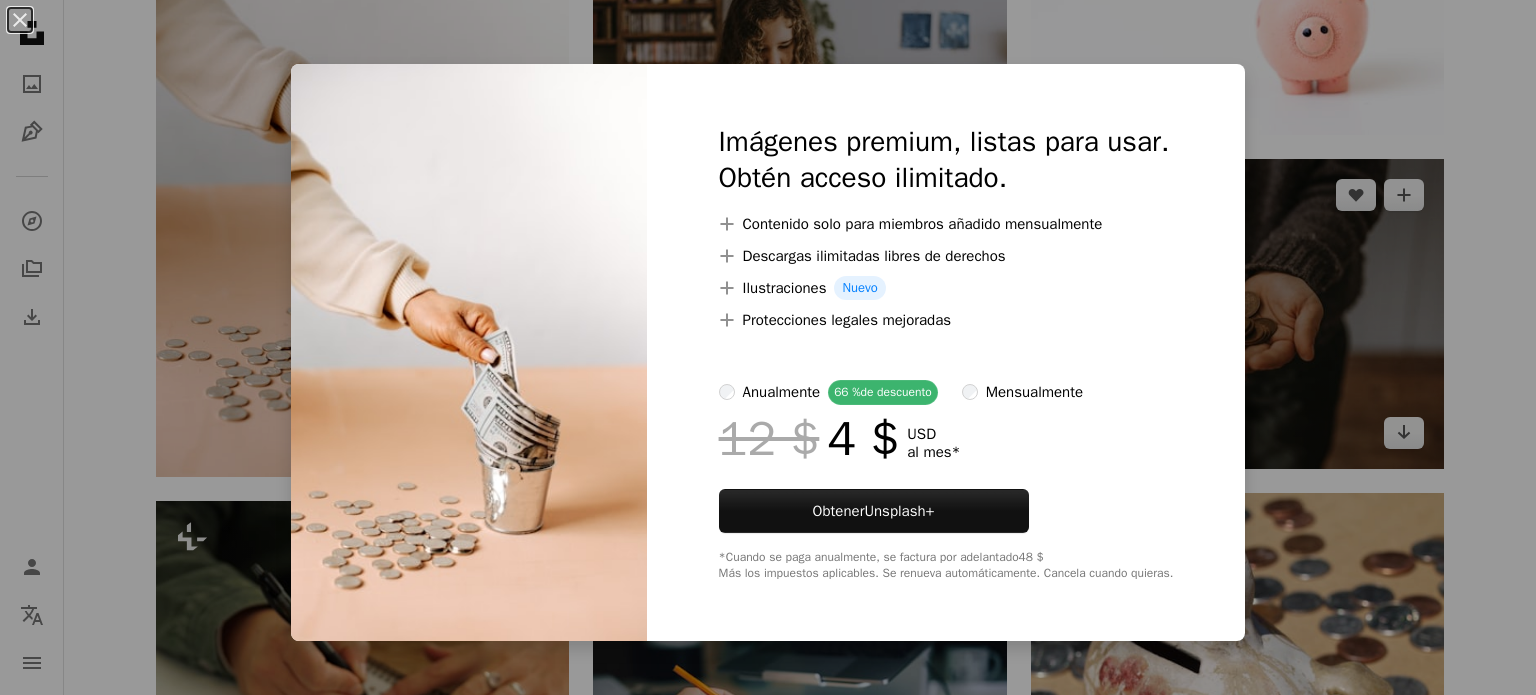 click on "An X shape Imágenes premium, listas para usar. Obtén acceso ilimitado. A plus sign Contenido solo para miembros añadido mensualmente A plus sign Descargas ilimitadas libres de derechos A plus sign Ilustraciones  Nuevo A plus sign Protecciones legales mejoradas anualmente 66 %  de descuento mensualmente 12 $   4 $ USD al mes * Obtener  Unsplash+ *Cuando se paga anualmente, se factura por adelantado  48 $ Más los impuestos aplicables. Se renueva automáticamente. Cancela cuando quieras." at bounding box center (768, 347) 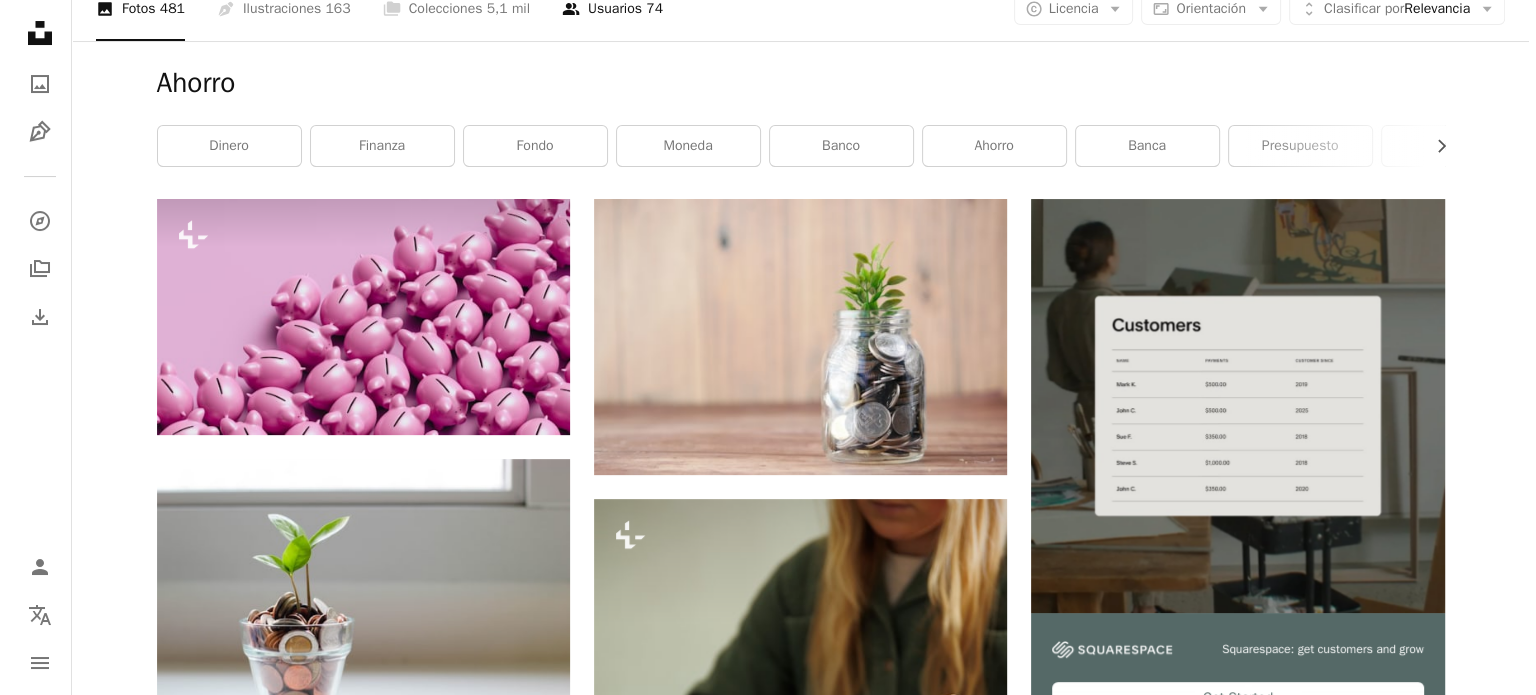 scroll, scrollTop: 1500, scrollLeft: 0, axis: vertical 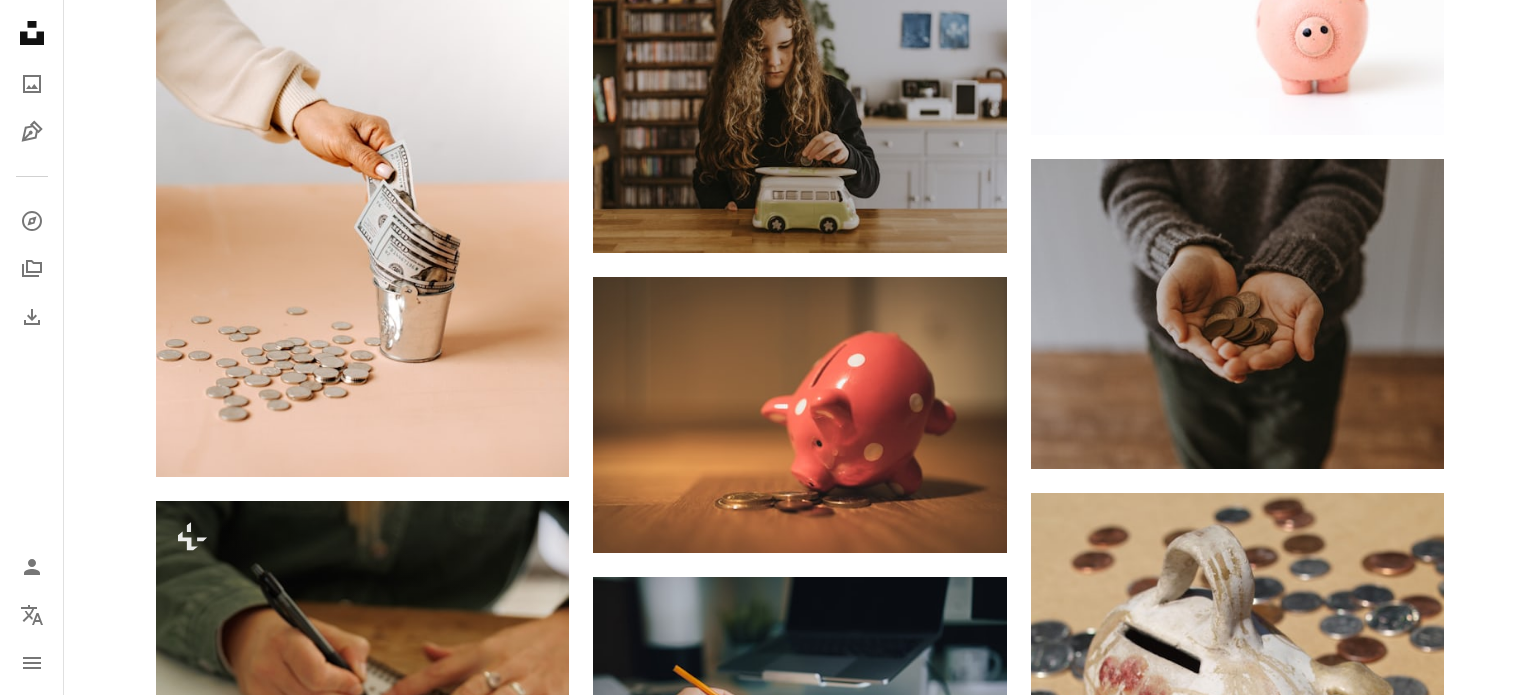 click at bounding box center (469, 3515) 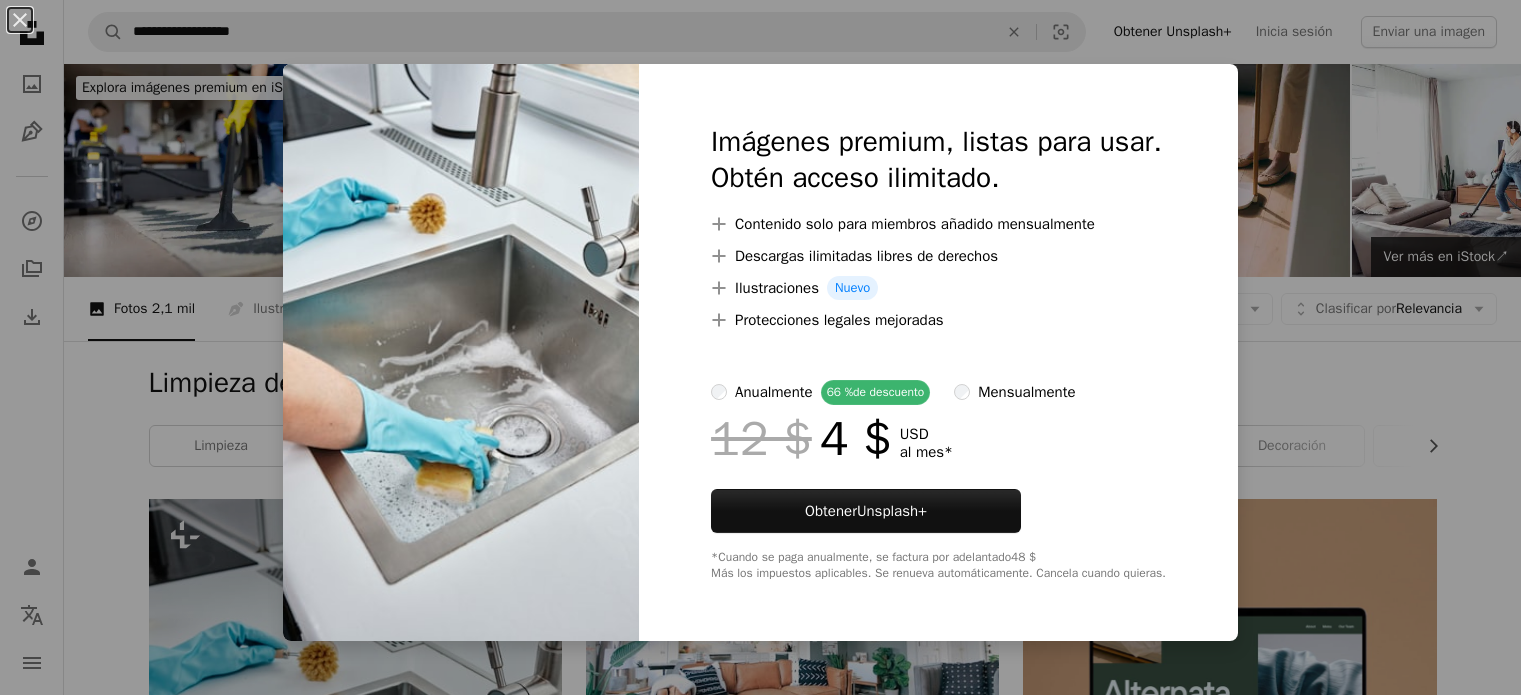 scroll, scrollTop: 500, scrollLeft: 0, axis: vertical 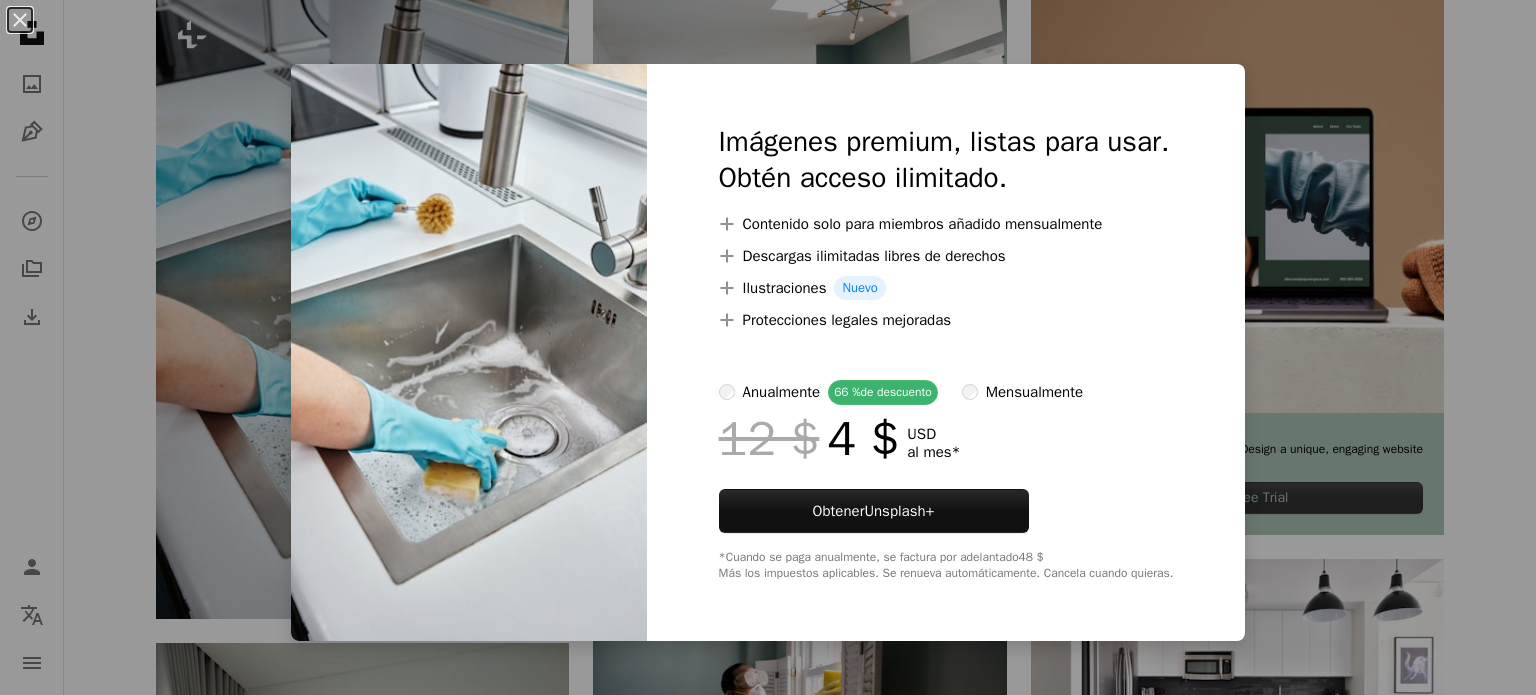 click on "An X shape Imágenes premium, listas para usar. Obtén acceso ilimitado. A plus sign Contenido solo para miembros añadido mensualmente A plus sign Descargas ilimitadas libres de derechos A plus sign Ilustraciones  Nuevo A plus sign Protecciones legales mejoradas anualmente 66 %  de descuento mensualmente 12 $   4 $ USD al mes * Obtener  Unsplash+ *Cuando se paga anualmente, se factura por adelantado  48 $ Más los impuestos aplicables. Se renueva automáticamente. Cancela cuando quieras." at bounding box center [768, 347] 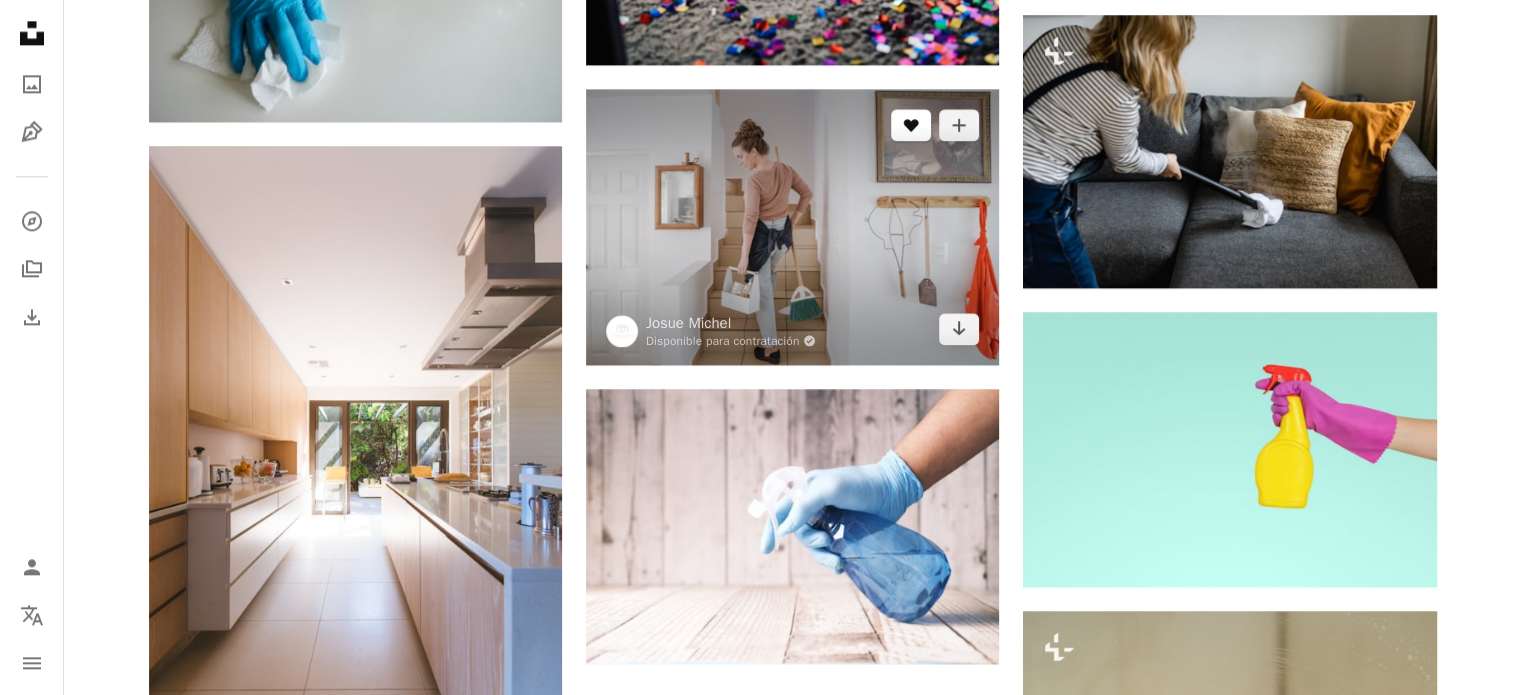 scroll, scrollTop: 2600, scrollLeft: 0, axis: vertical 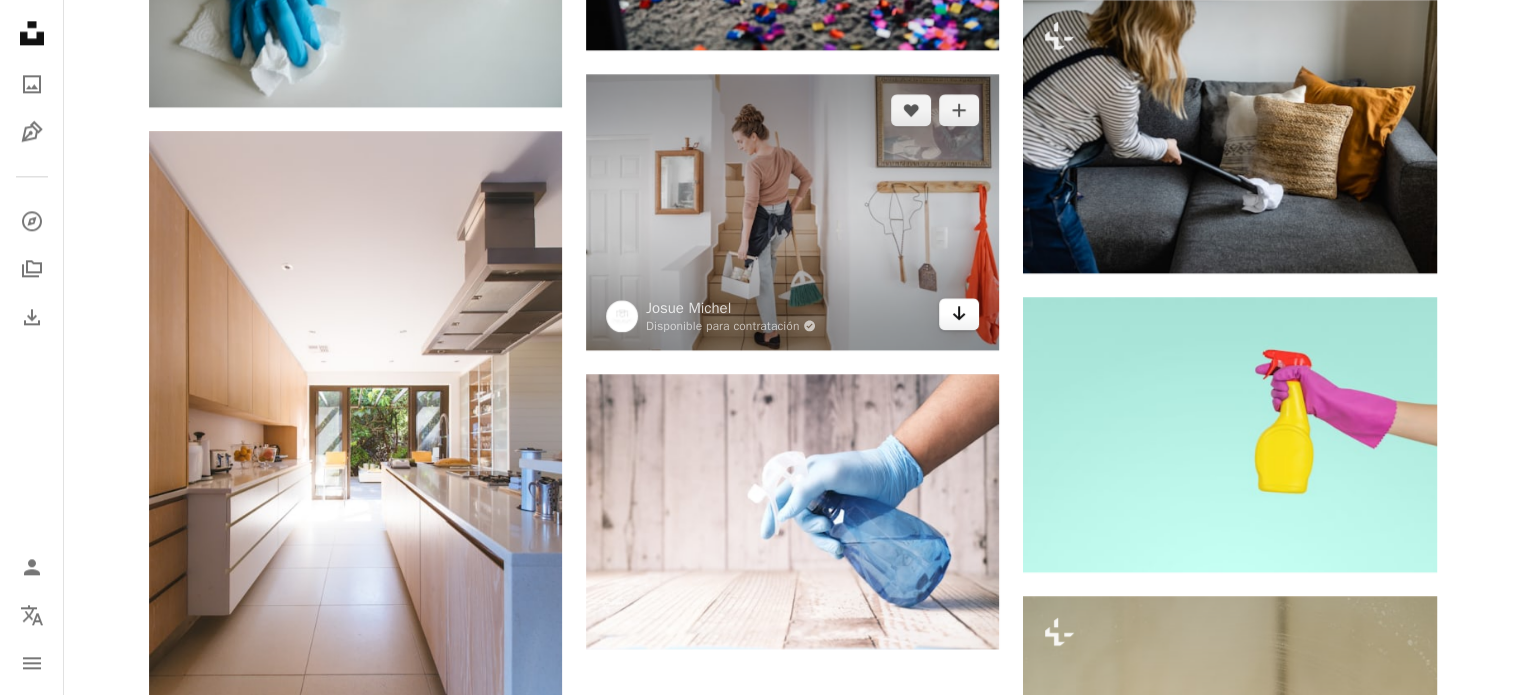 click on "Arrow pointing down" at bounding box center (959, 314) 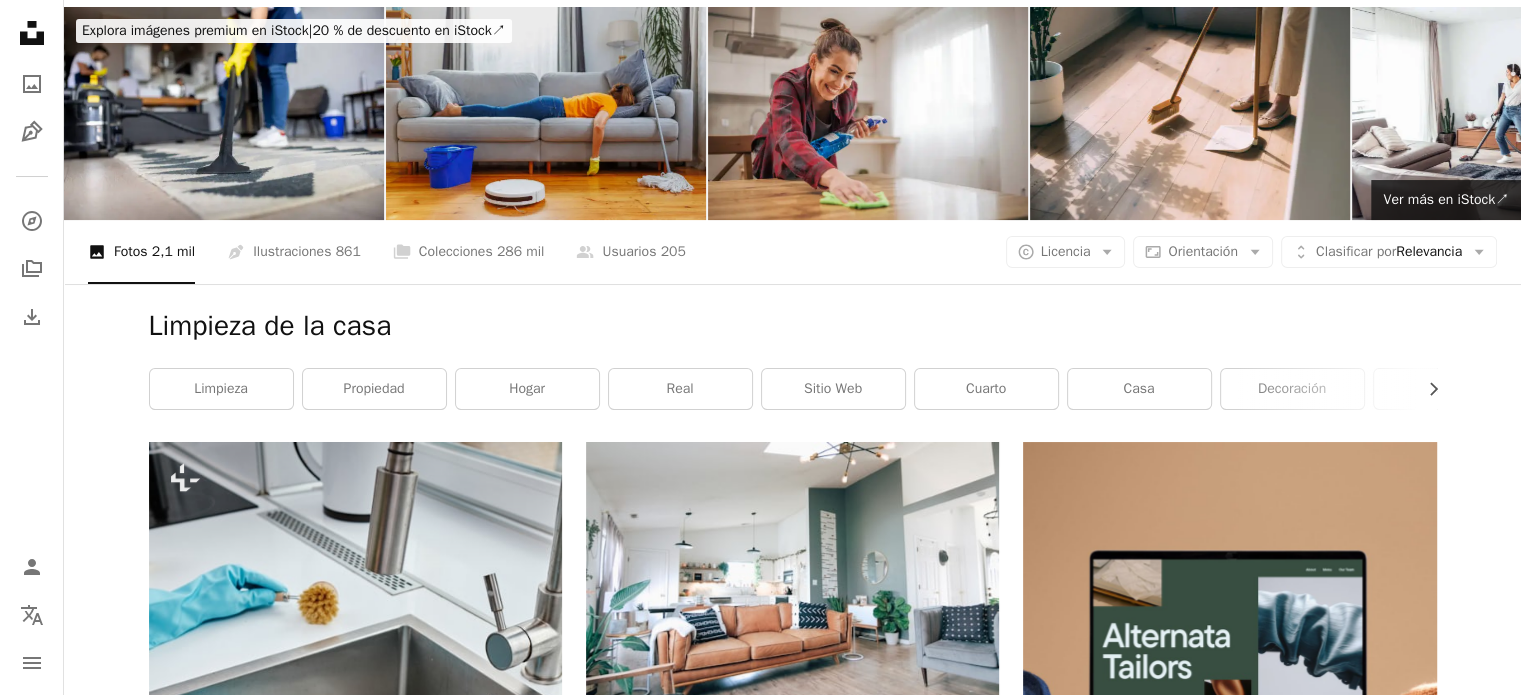 scroll, scrollTop: 0, scrollLeft: 0, axis: both 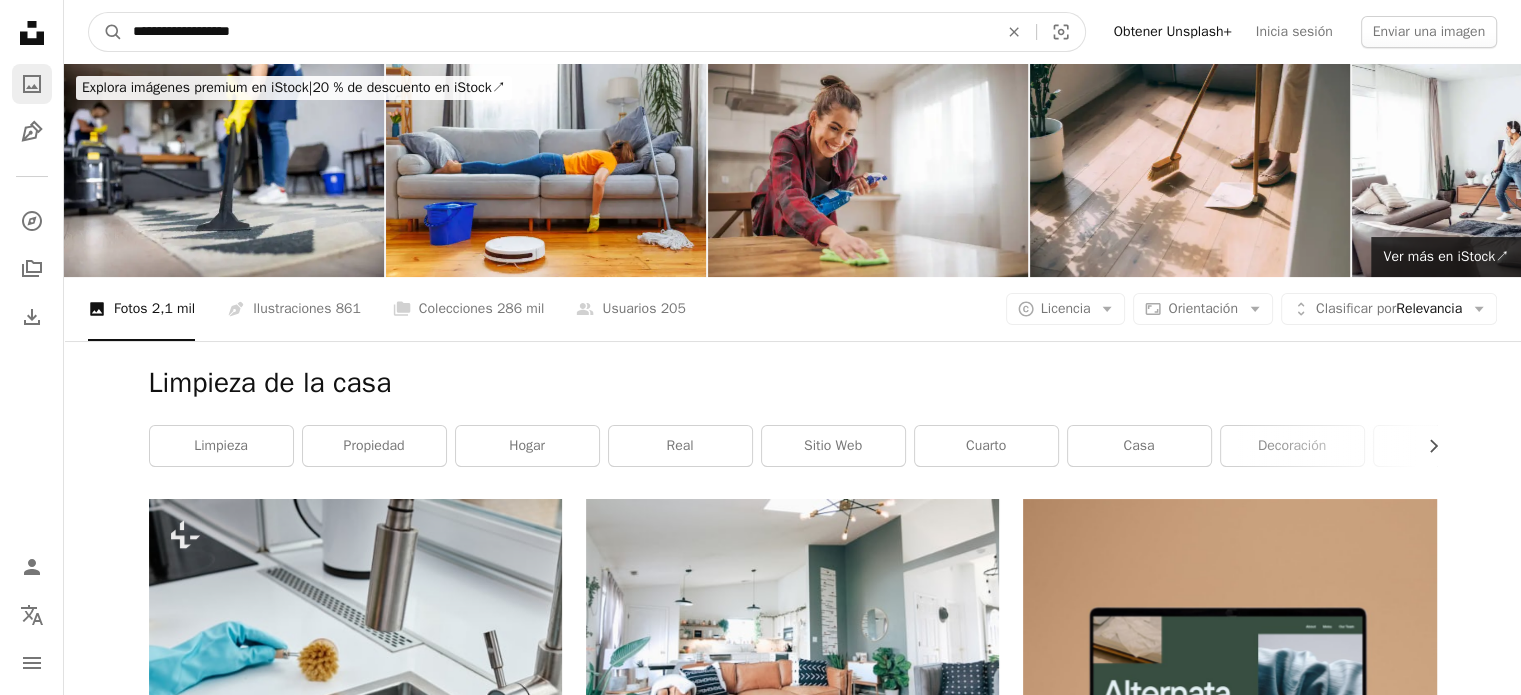 drag, startPoint x: 464, startPoint y: 41, endPoint x: 29, endPoint y: 71, distance: 436.03326 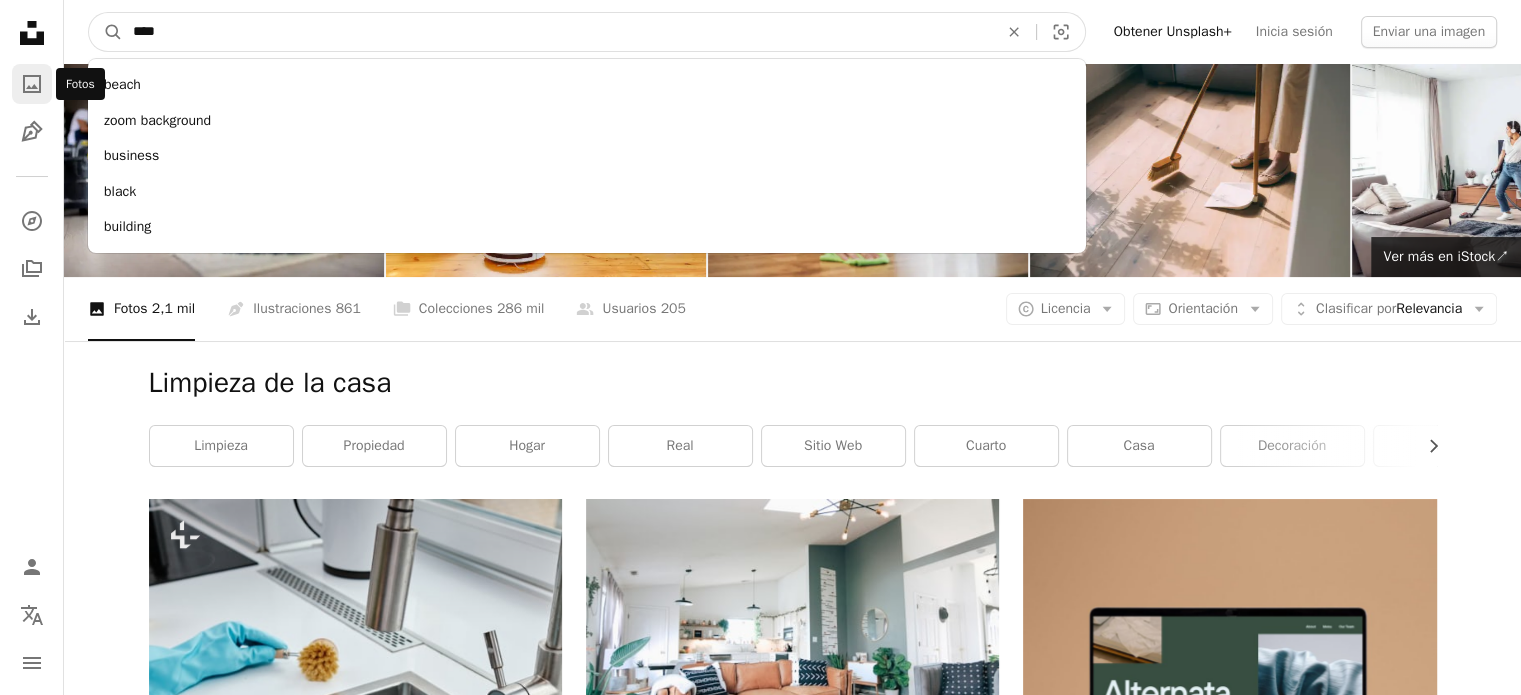 type on "*****" 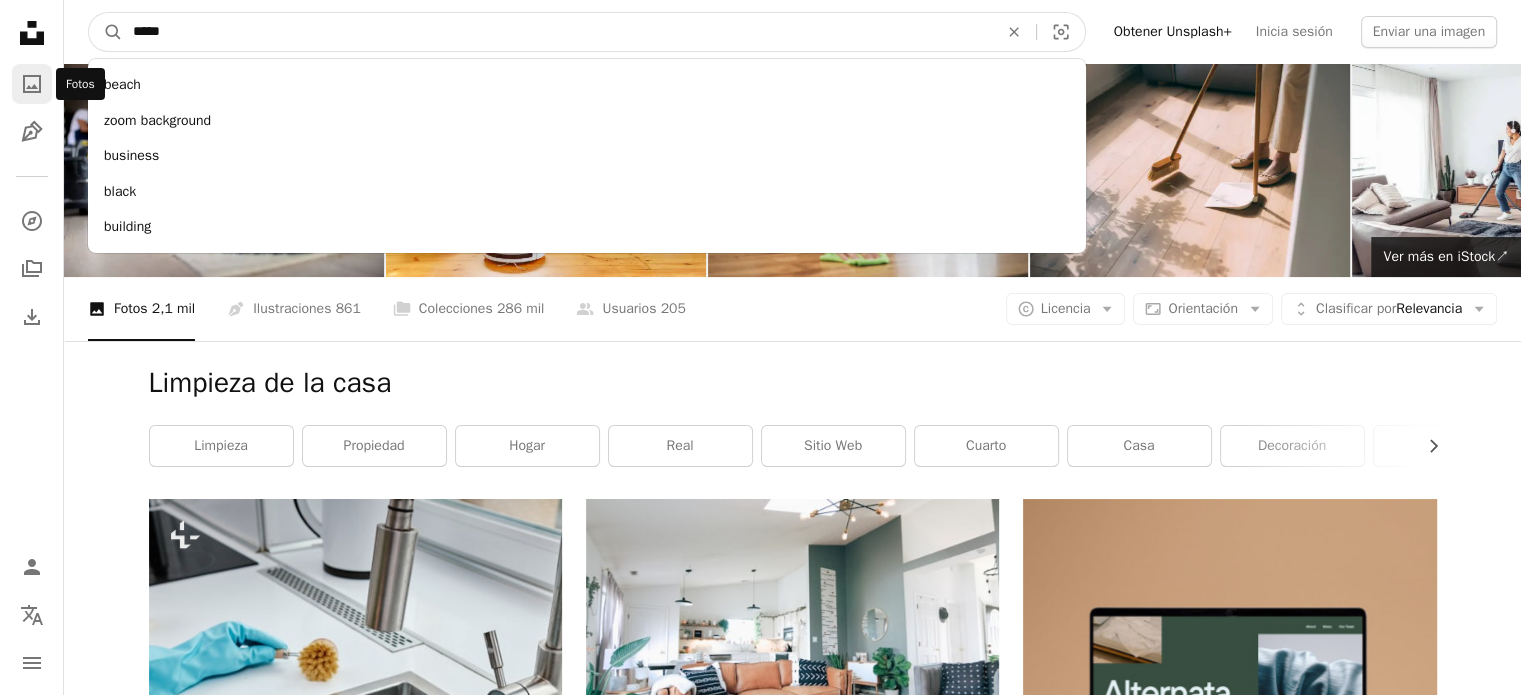 click on "A magnifying glass" at bounding box center (106, 32) 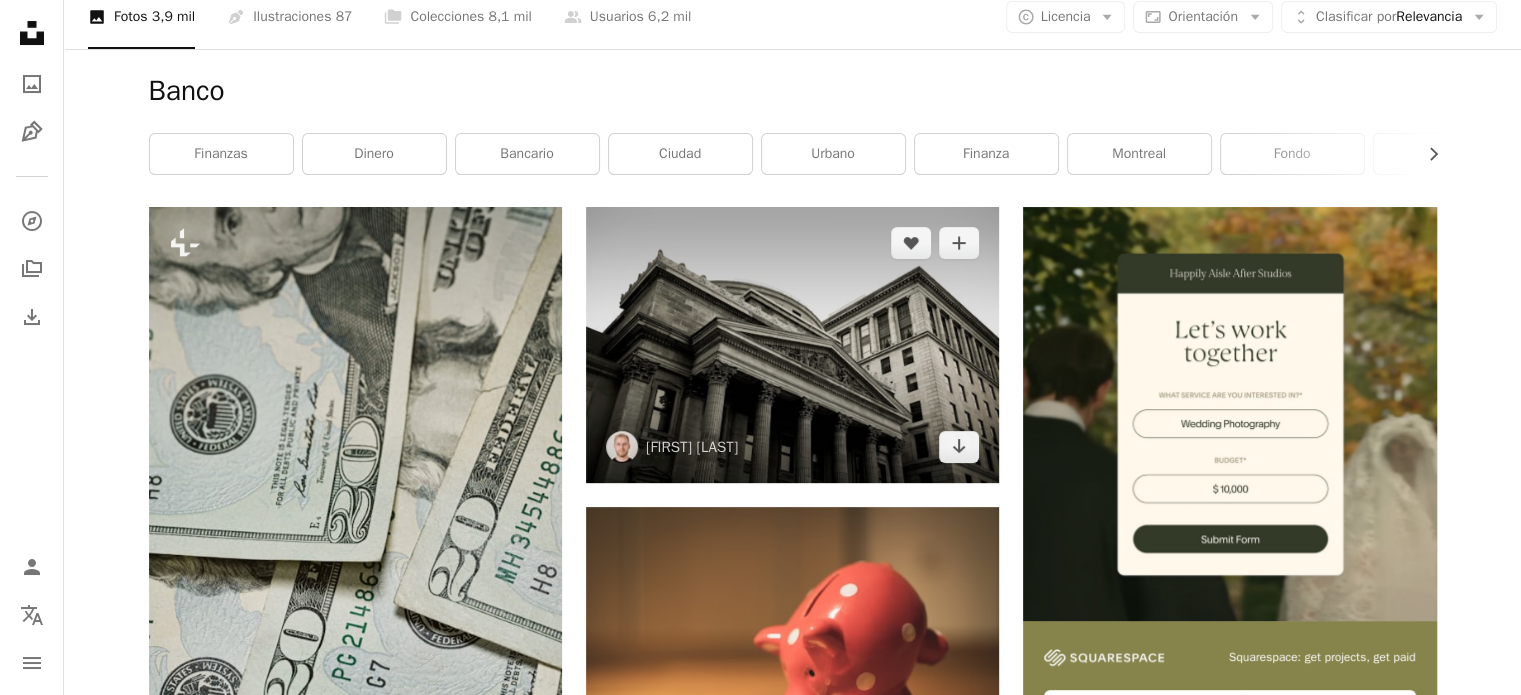 scroll, scrollTop: 400, scrollLeft: 0, axis: vertical 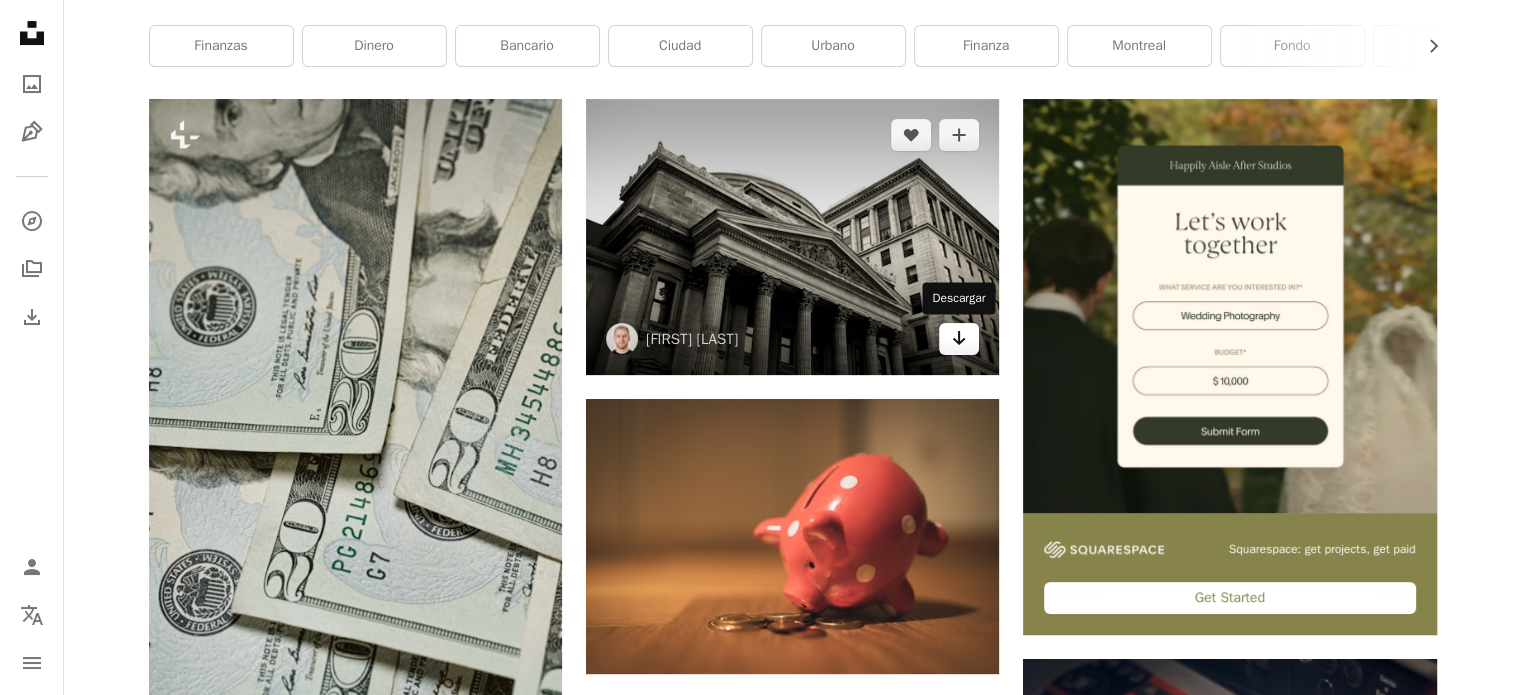 click on "Arrow pointing down" at bounding box center [959, 339] 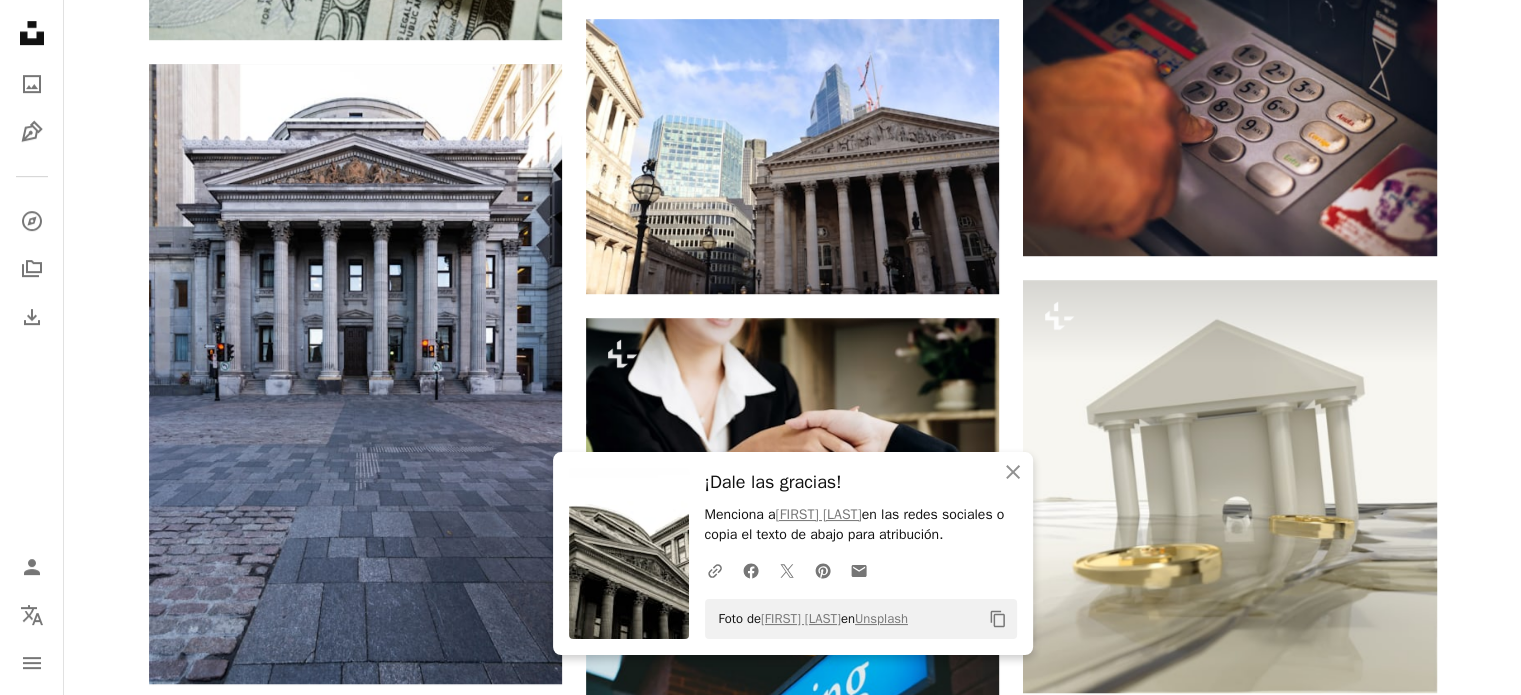 scroll, scrollTop: 1100, scrollLeft: 0, axis: vertical 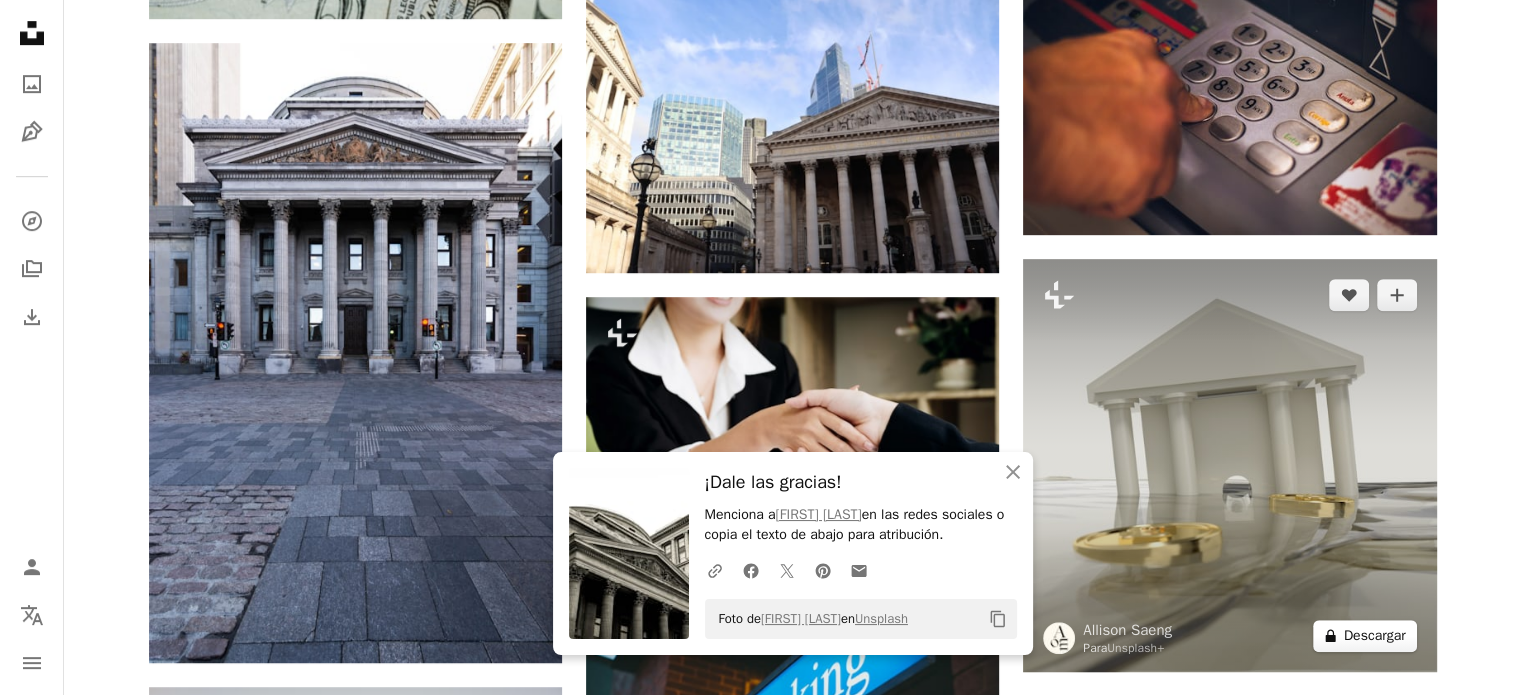 click on "A lock Descargar" at bounding box center (1365, 636) 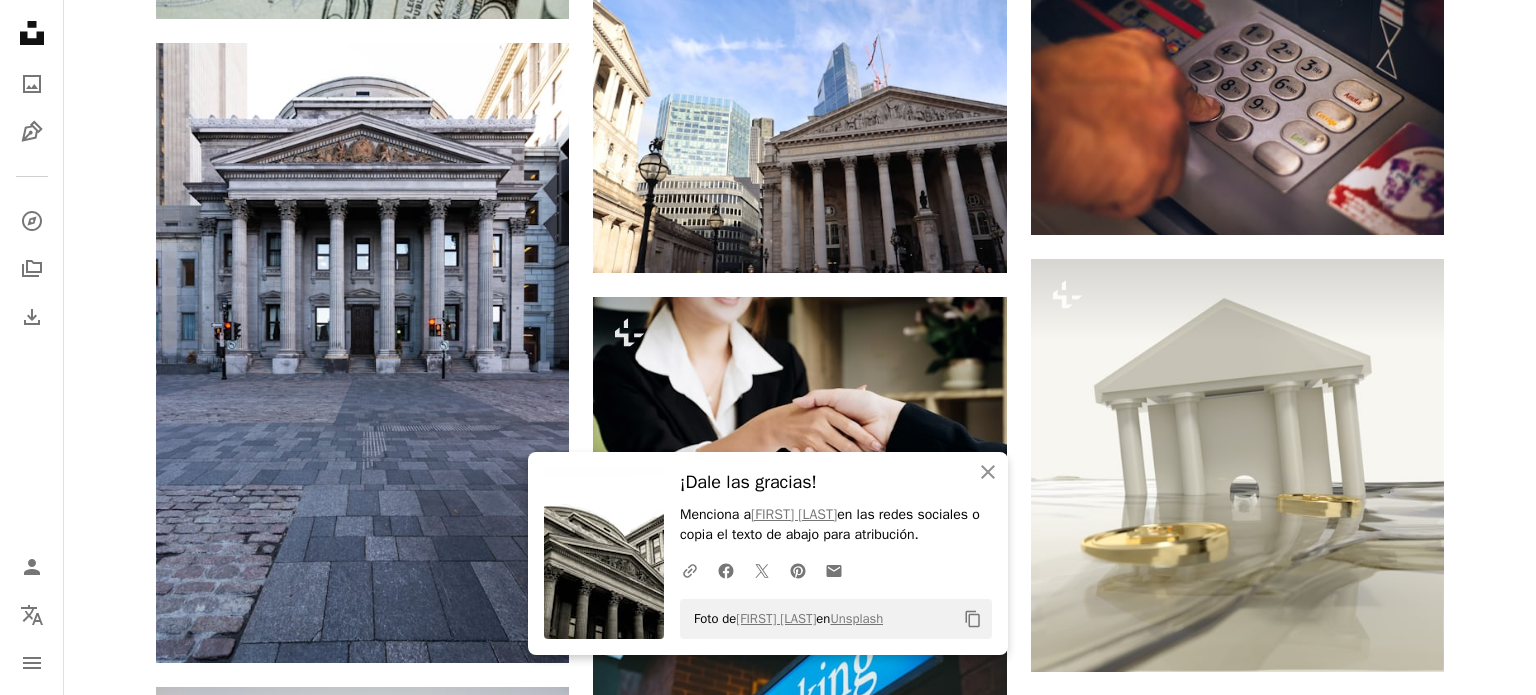 click on "An X shape An X shape Cerrar ¡Dale las gracias! Menciona a  [NAME] [LAST]  en las redes sociales o copia el texto de abajo para atribución. A URL sharing icon (chains) Facebook icon X (formerly Twitter) icon Pinterest icon An envelope Foto de  [NAME] [LAST]  en  Unsplash
Copy content Imágenes premium, listas para usar. Obtén acceso ilimitado. A plus sign Contenido solo para miembros añadido mensualmente A plus sign Descargas ilimitadas libres de derechos A plus sign Ilustraciones  Nuevo A plus sign Protecciones legales mejoradas anualmente 66 %  de descuento mensualmente 12 $   4 $ USD al mes * Obtener  Unsplash+ *Cuando se paga anualmente, se factura por adelantado  48 $ Más los impuestos aplicables. Se renueva automáticamente. Cancela cuando quieras." at bounding box center (768, 3478) 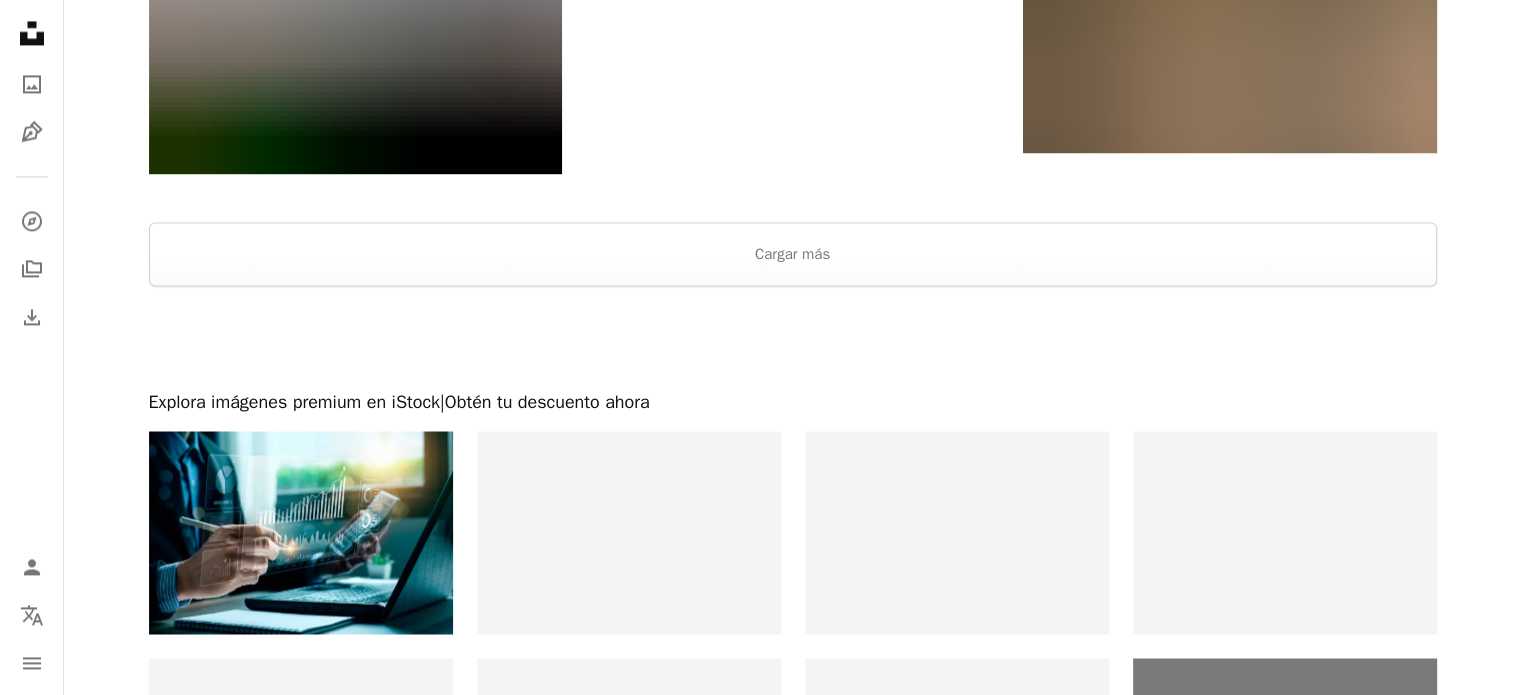 scroll, scrollTop: 3100, scrollLeft: 0, axis: vertical 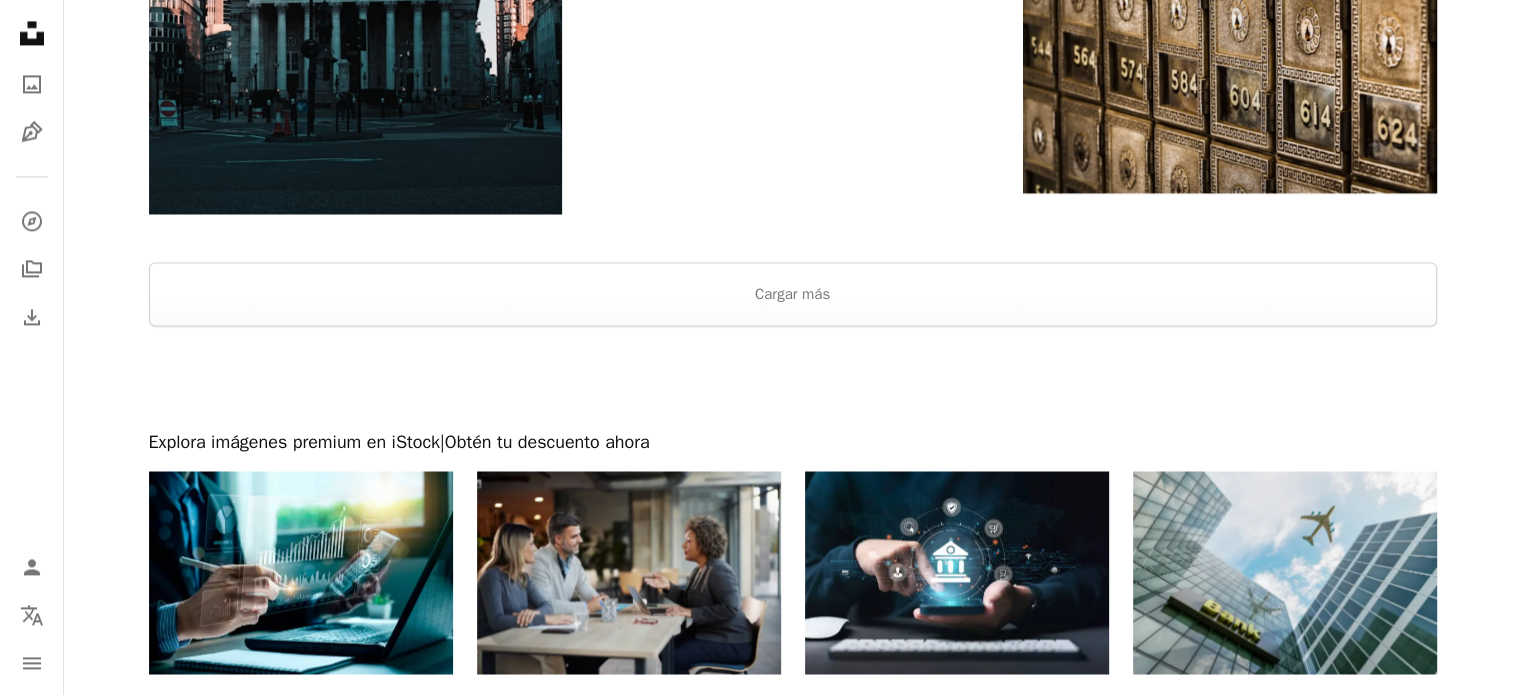 click at bounding box center (792, 378) 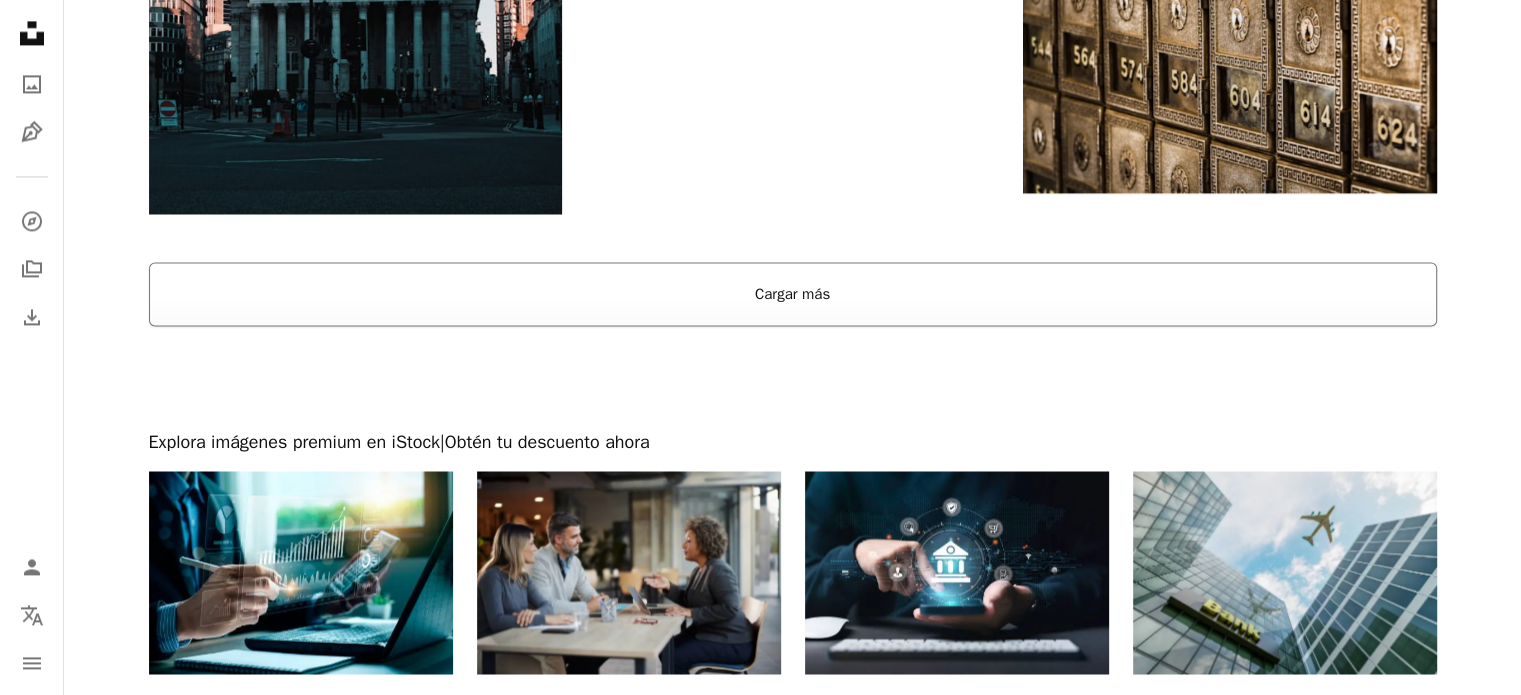click on "Cargar más" at bounding box center (793, 294) 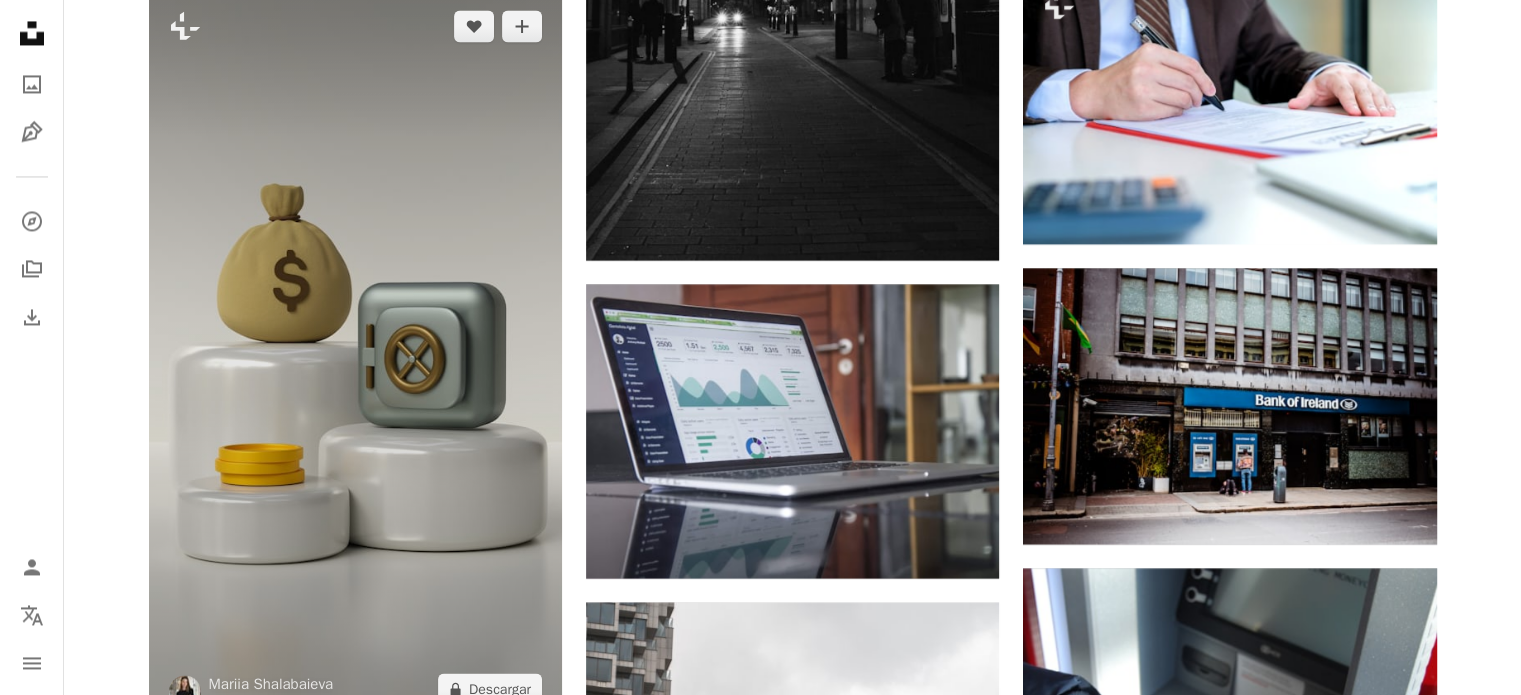 scroll, scrollTop: 3500, scrollLeft: 0, axis: vertical 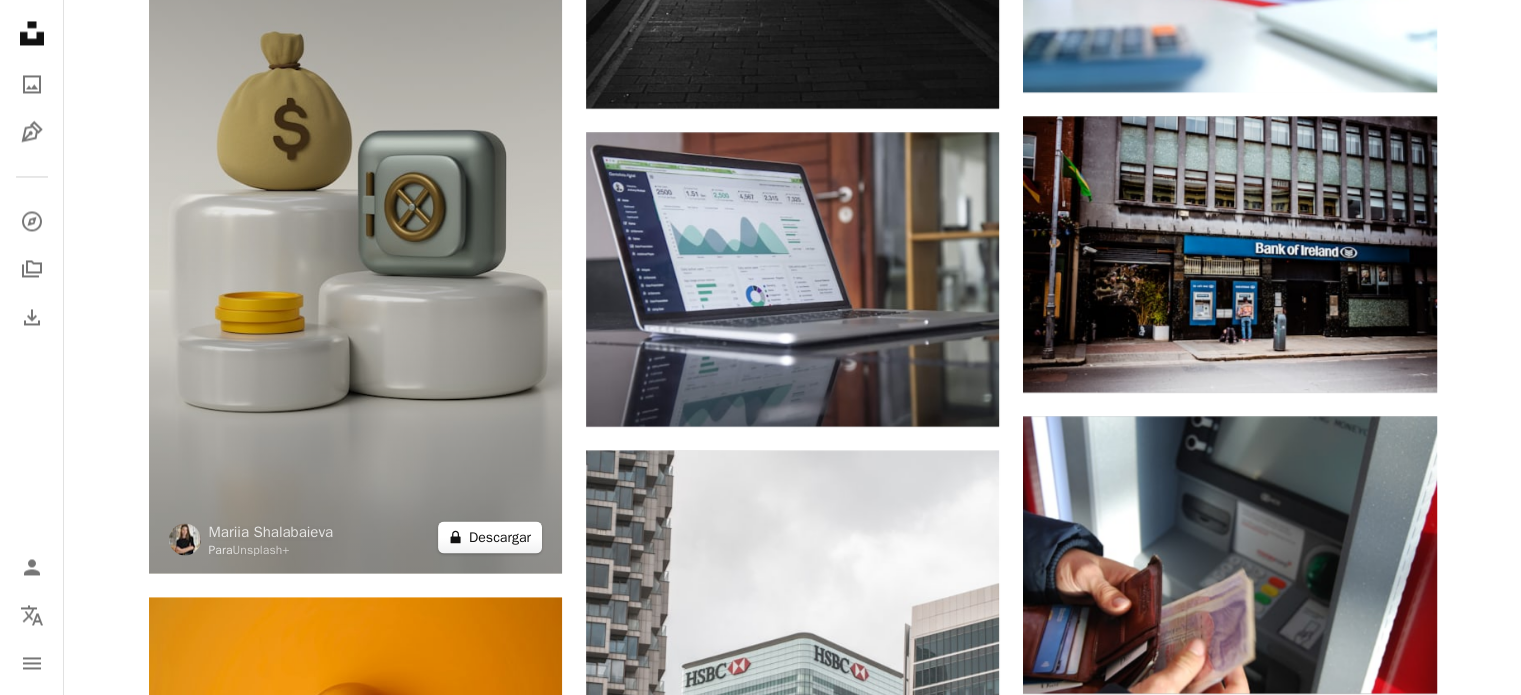 click on "A lock Descargar" at bounding box center [490, 537] 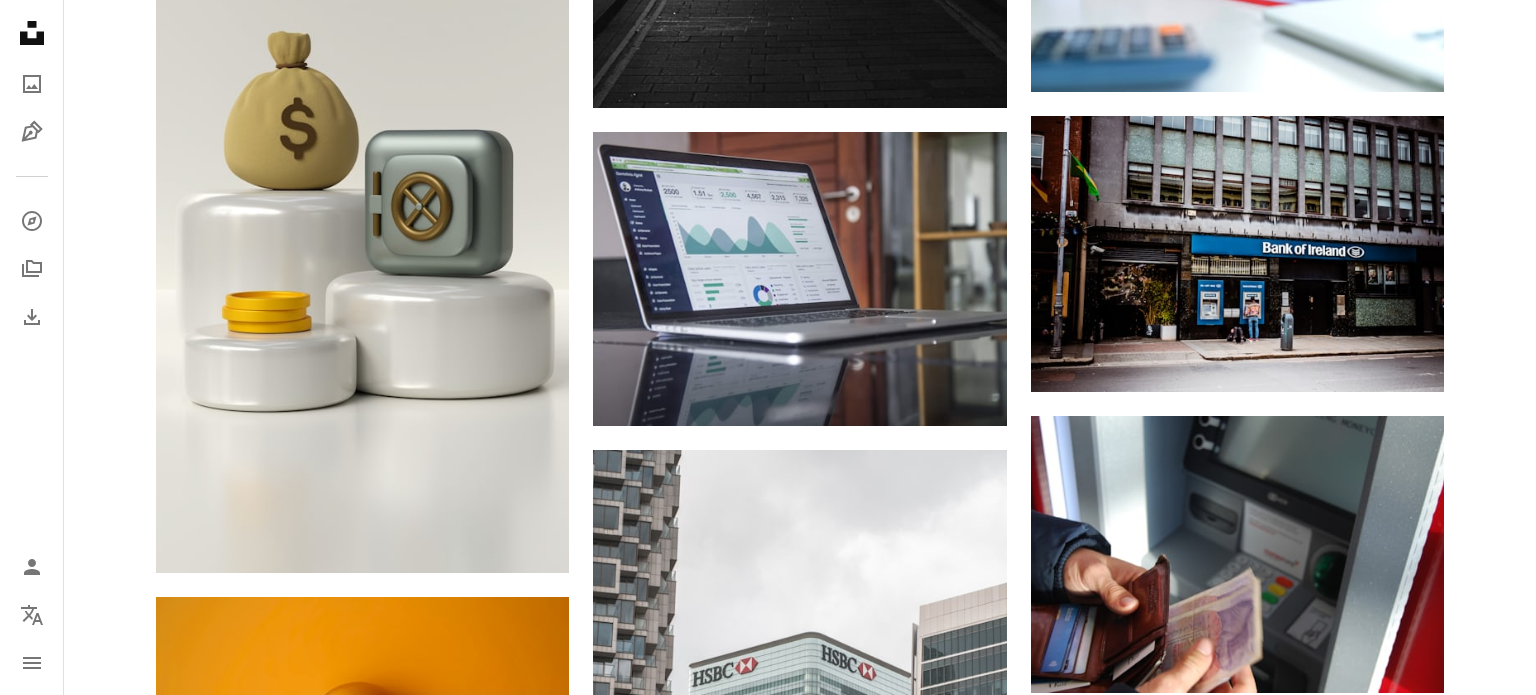click on "An X shape Imágenes premium, listas para usar. Obtén acceso ilimitado. A plus sign Contenido solo para miembros añadido mensualmente A plus sign Descargas ilimitadas libres de derechos A plus sign Ilustraciones  Nuevo A plus sign Protecciones legales mejoradas anualmente 66 %  de descuento mensualmente 12 $   4 $ USD al mes * Obtener  Unsplash+ *Cuando se paga anualmente, se factura por adelantado  48 $ Más los impuestos aplicables. Se renueva automáticamente. Cancela cuando quieras." at bounding box center (768, 3331) 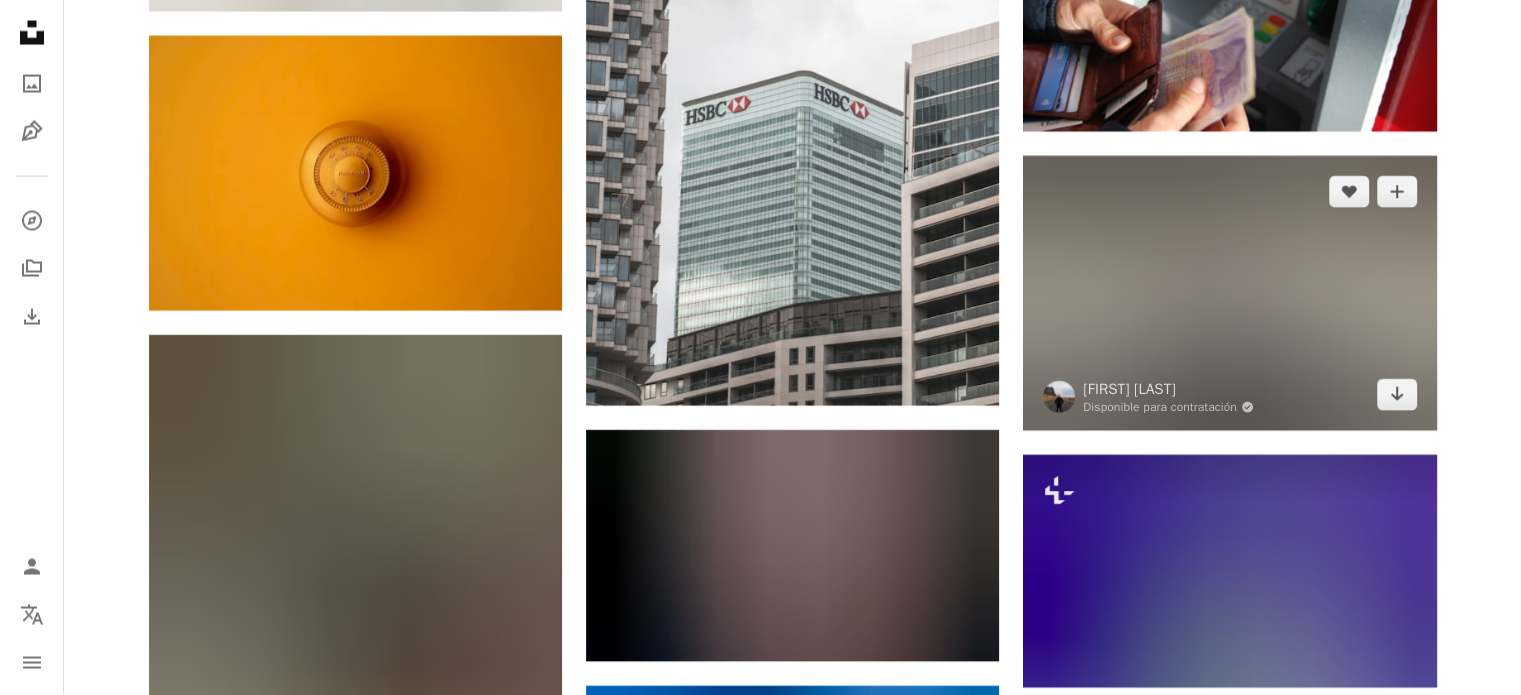 scroll, scrollTop: 4100, scrollLeft: 0, axis: vertical 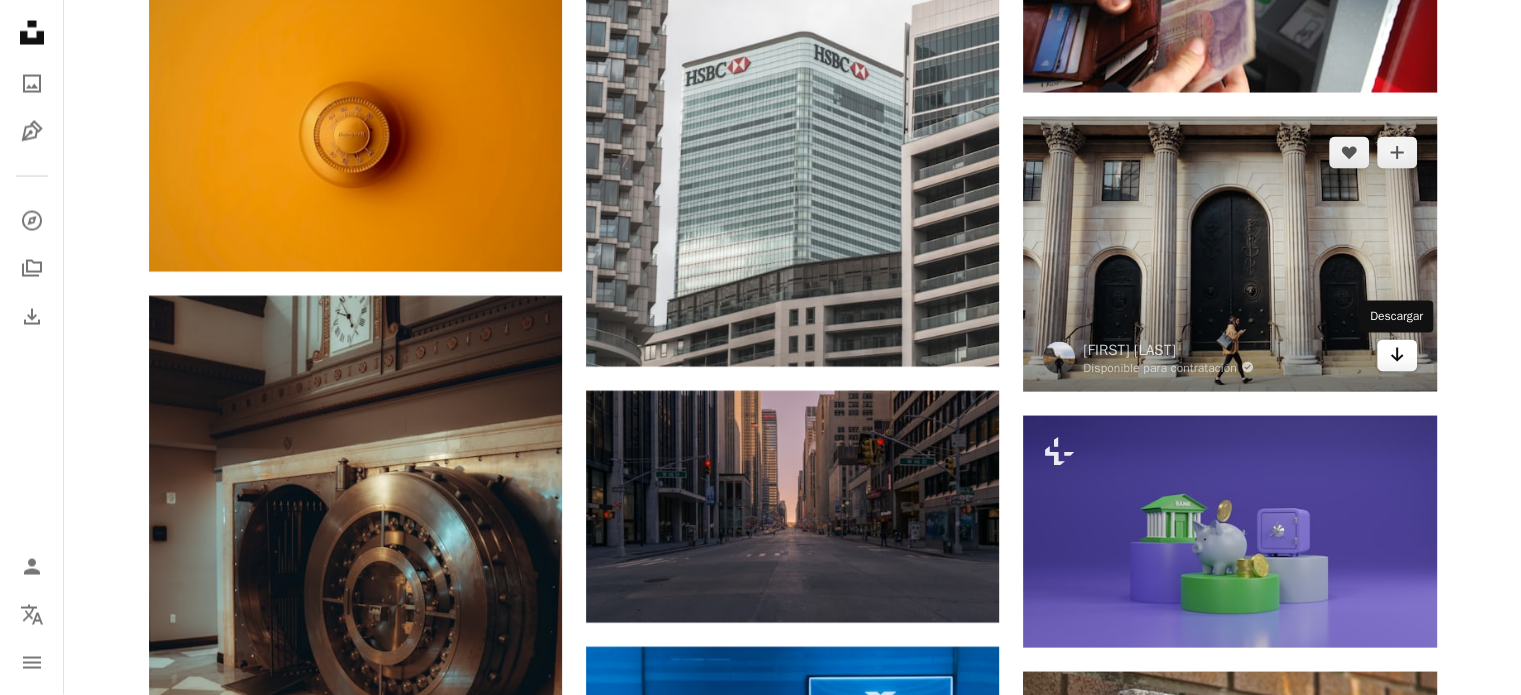 click on "Arrow pointing down" 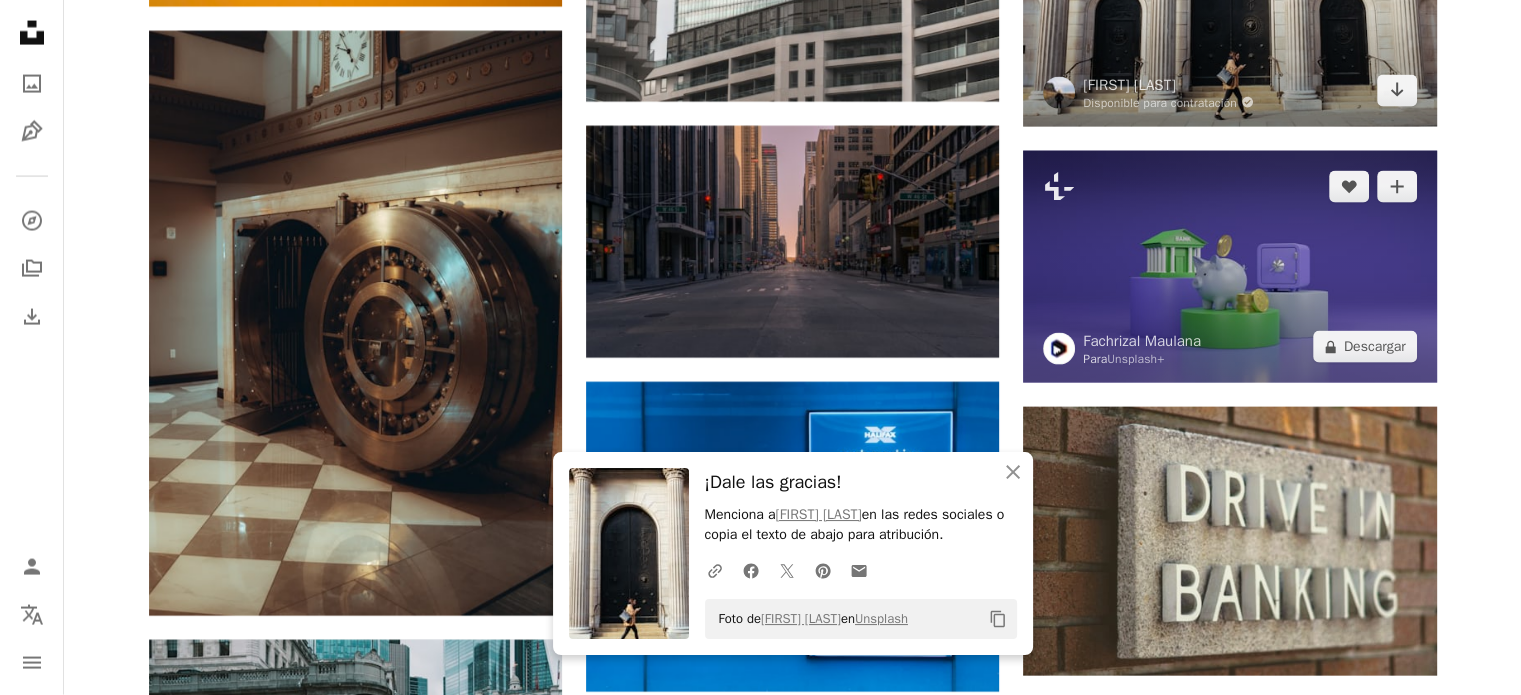 scroll, scrollTop: 4400, scrollLeft: 0, axis: vertical 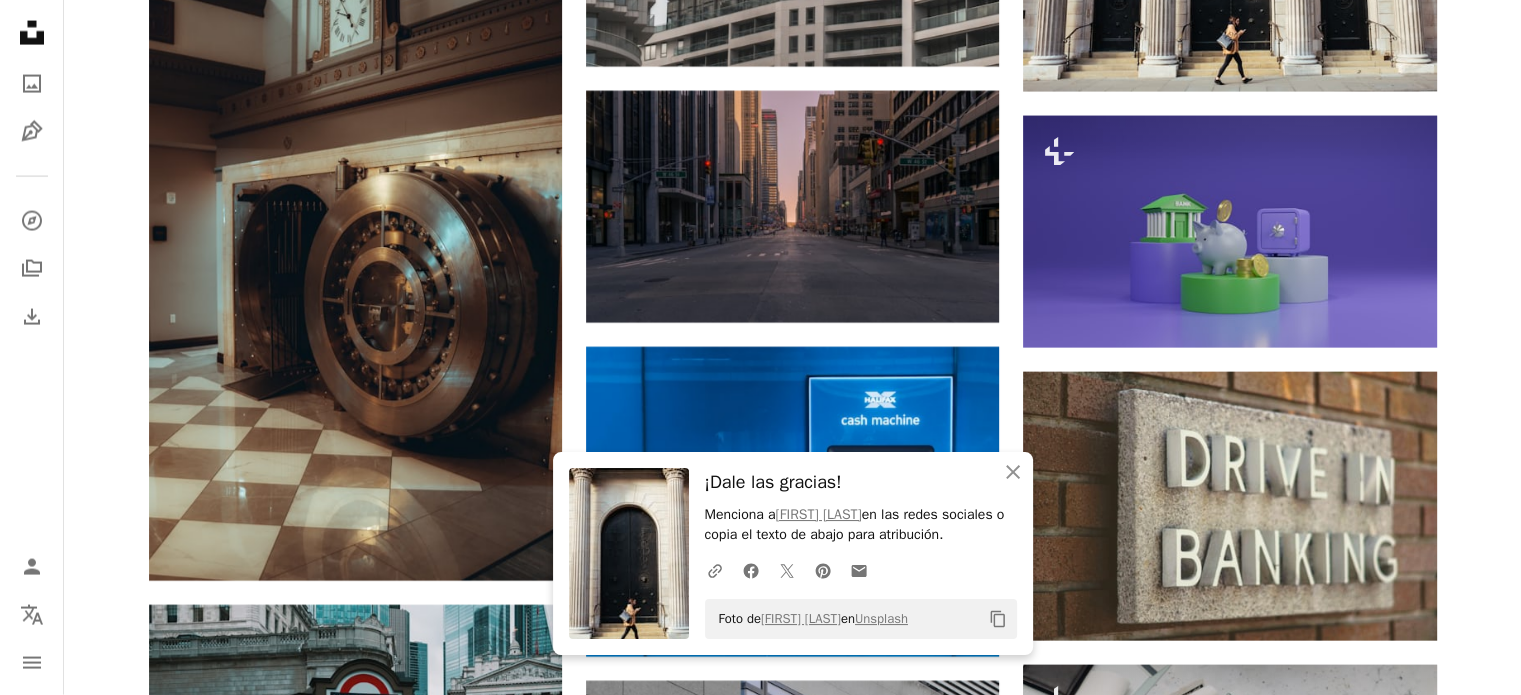 click on "Plus sign for Unsplash+ A heart A plus sign [NAME] [LAST] 🇨🇦 Para  Unsplash+ A lock Descargar A heart A plus sign [NAME] [LAST] Arrow pointing down Plus sign for Unsplash+ A heart A plus sign Getty Images Para  Unsplash+ A lock Descargar A heart A plus sign [NAME] [LAST] Disponible para contratación A checkmark inside of a circle Arrow pointing down Plus sign for Unsplash+ A heart A plus sign Getty Images Para  Unsplash+ A lock Descargar A heart A plus sign [NAME] [LAST] Arrow pointing down Plus sign for Unsplash+ A heart A plus sign Mariia Shalabaieva Para  Unsplash+ A lock Descargar A heart A plus sign [NAME] [LAST] Arrow pointing down A heart A plus sign Brock Wegner Disponible para contratación A checkmark inside of a circle Arrow pointing down A heart A plus sign Samuel Regan-Asante Arrow pointing down –– ––– –––  –– ––– –  ––– –––  ––––  –   – –– –––  – – ––– –– –– –––– –– Learn More" at bounding box center [792, 398] 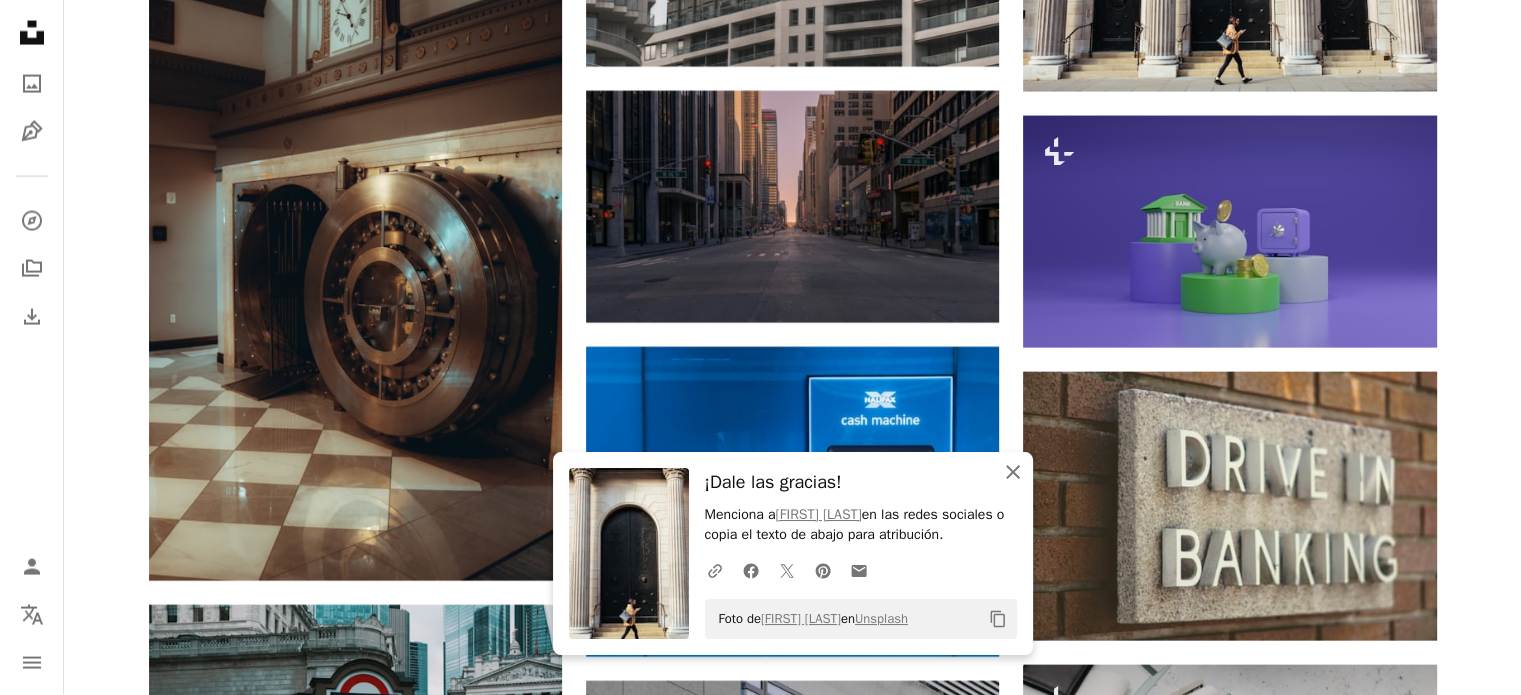 click on "An X shape" 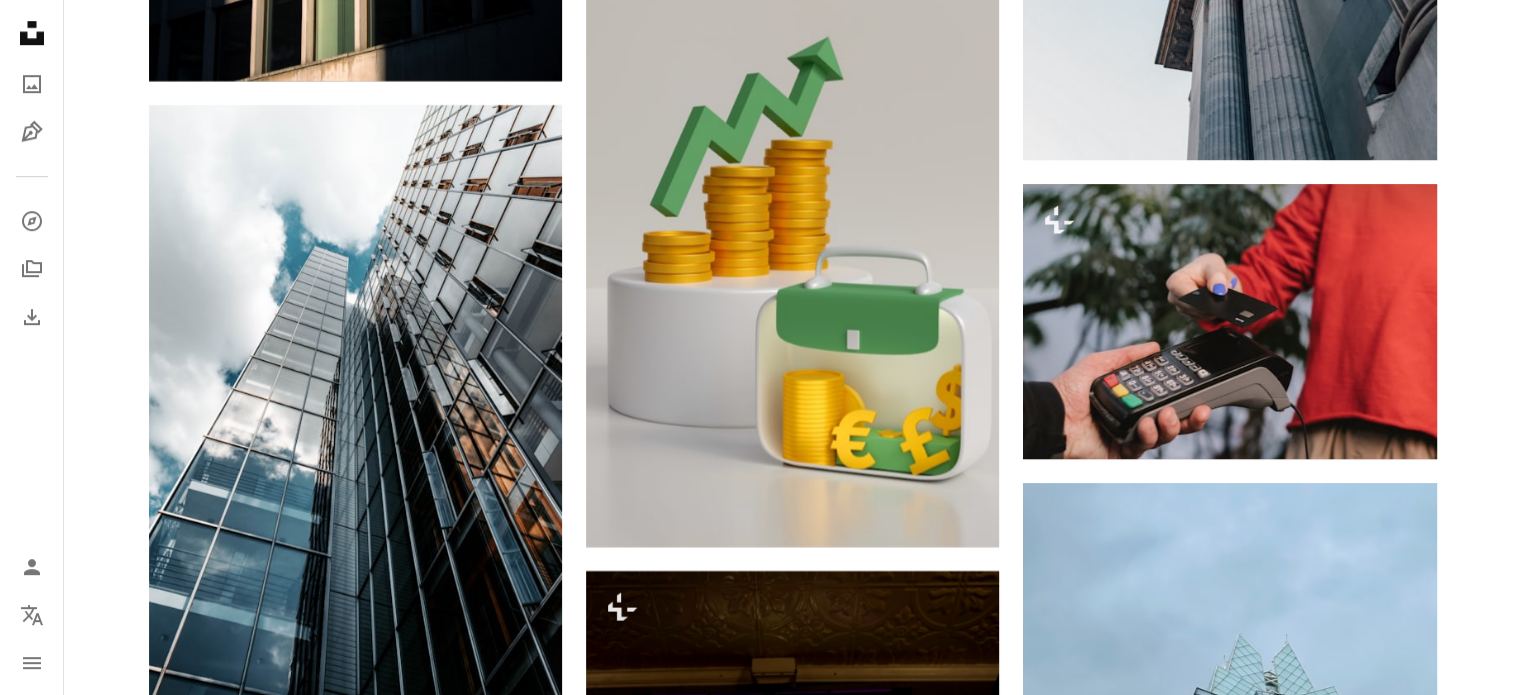 scroll, scrollTop: 8300, scrollLeft: 0, axis: vertical 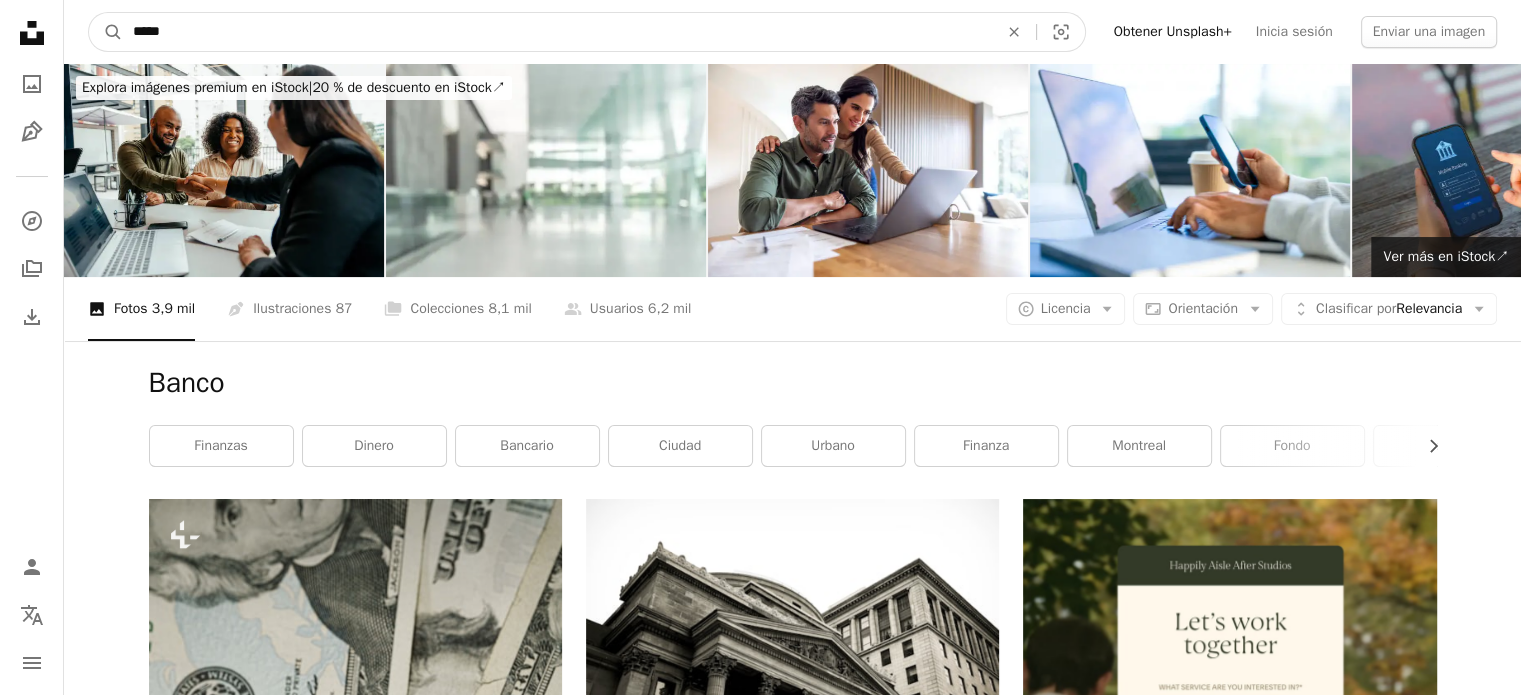 drag, startPoint x: 200, startPoint y: 39, endPoint x: 5, endPoint y: 84, distance: 200.12495 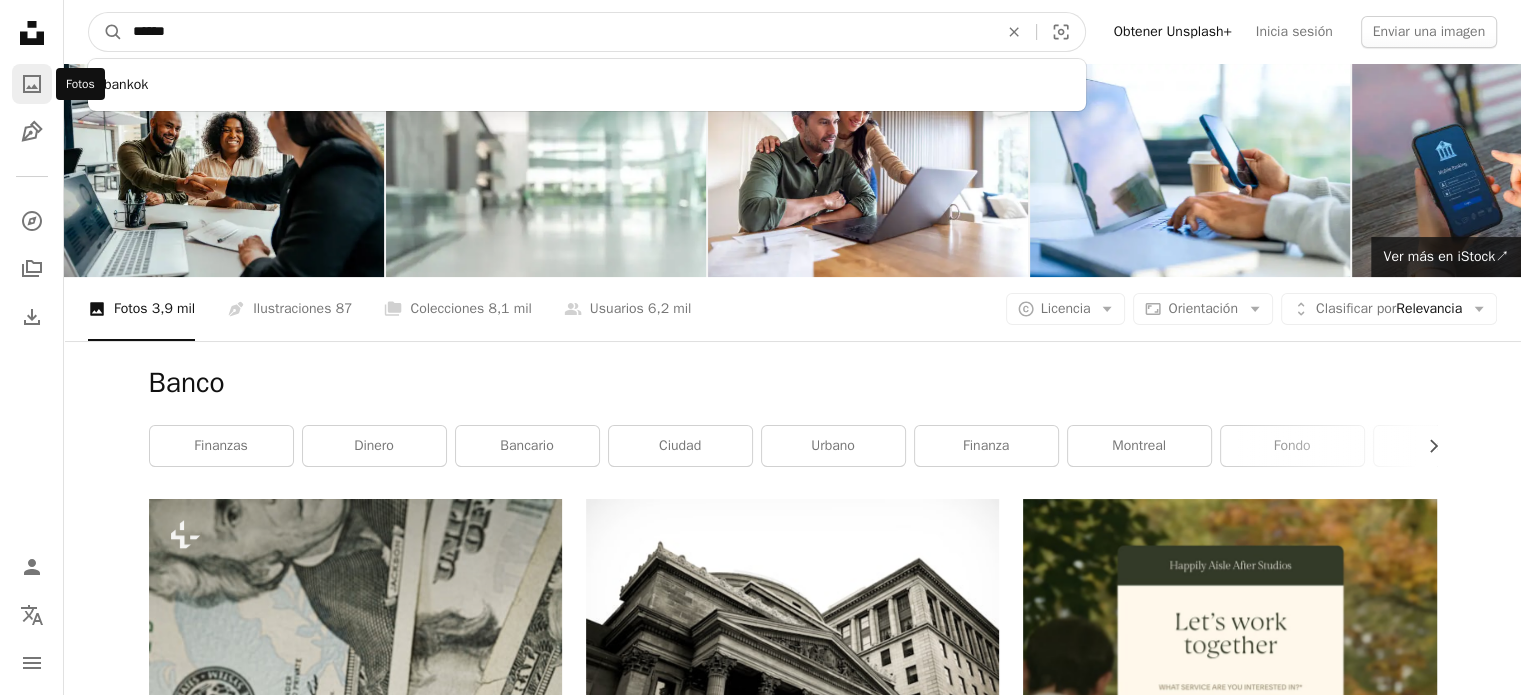 type on "******" 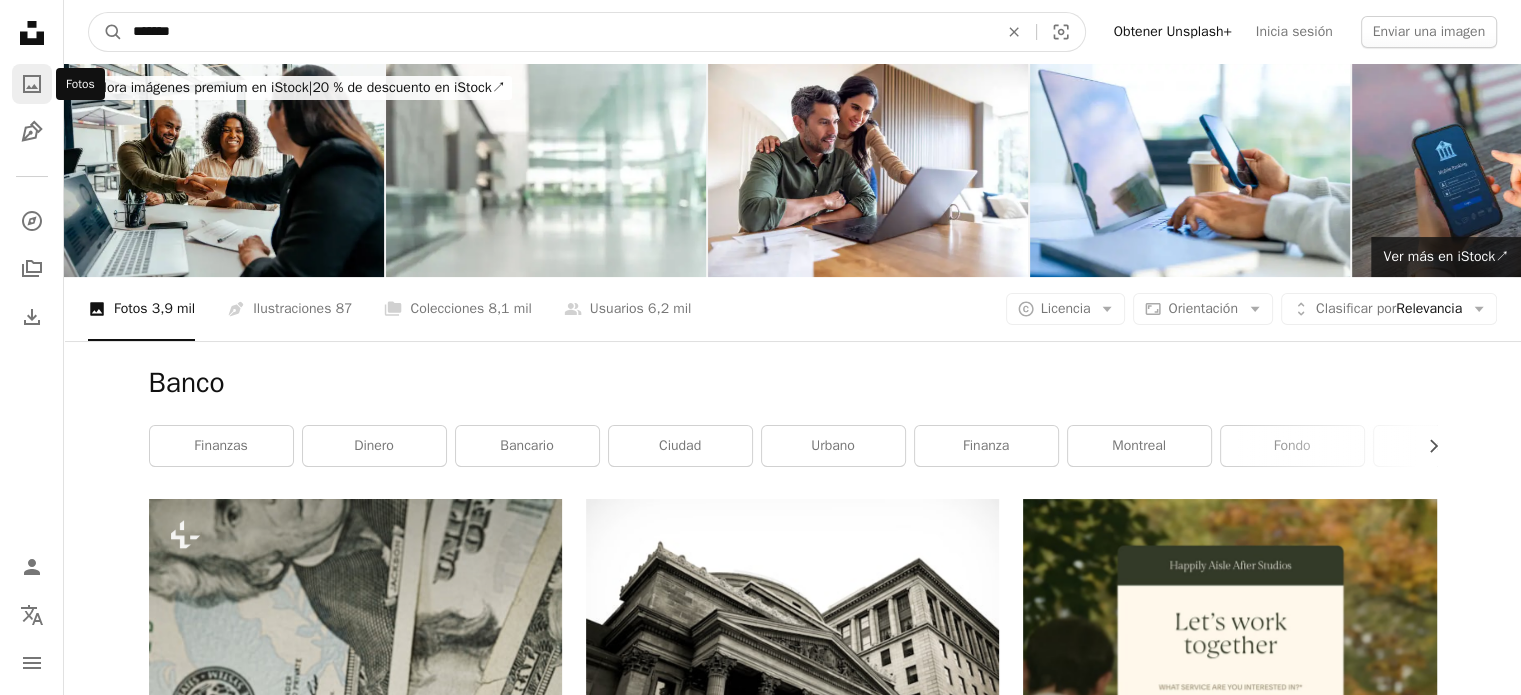 click on "A magnifying glass" at bounding box center [106, 32] 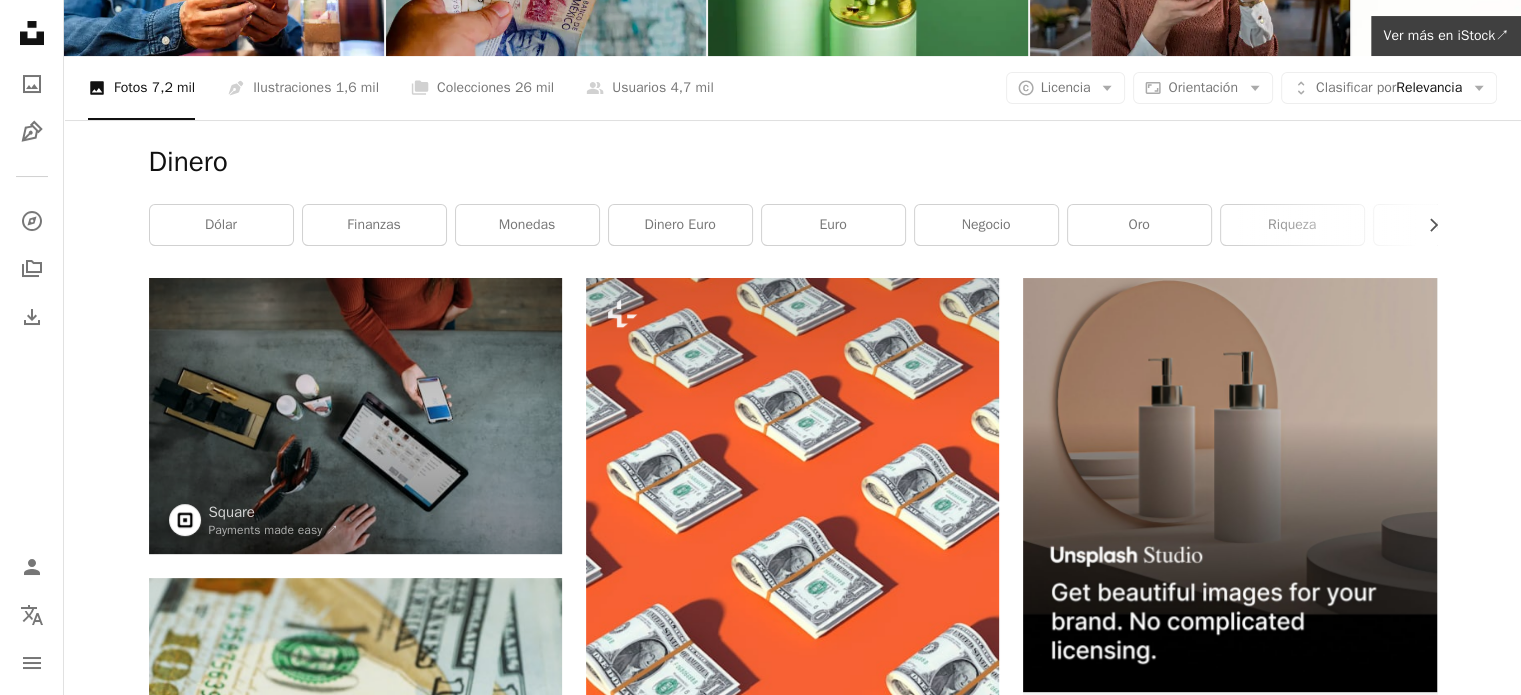 scroll, scrollTop: 0, scrollLeft: 0, axis: both 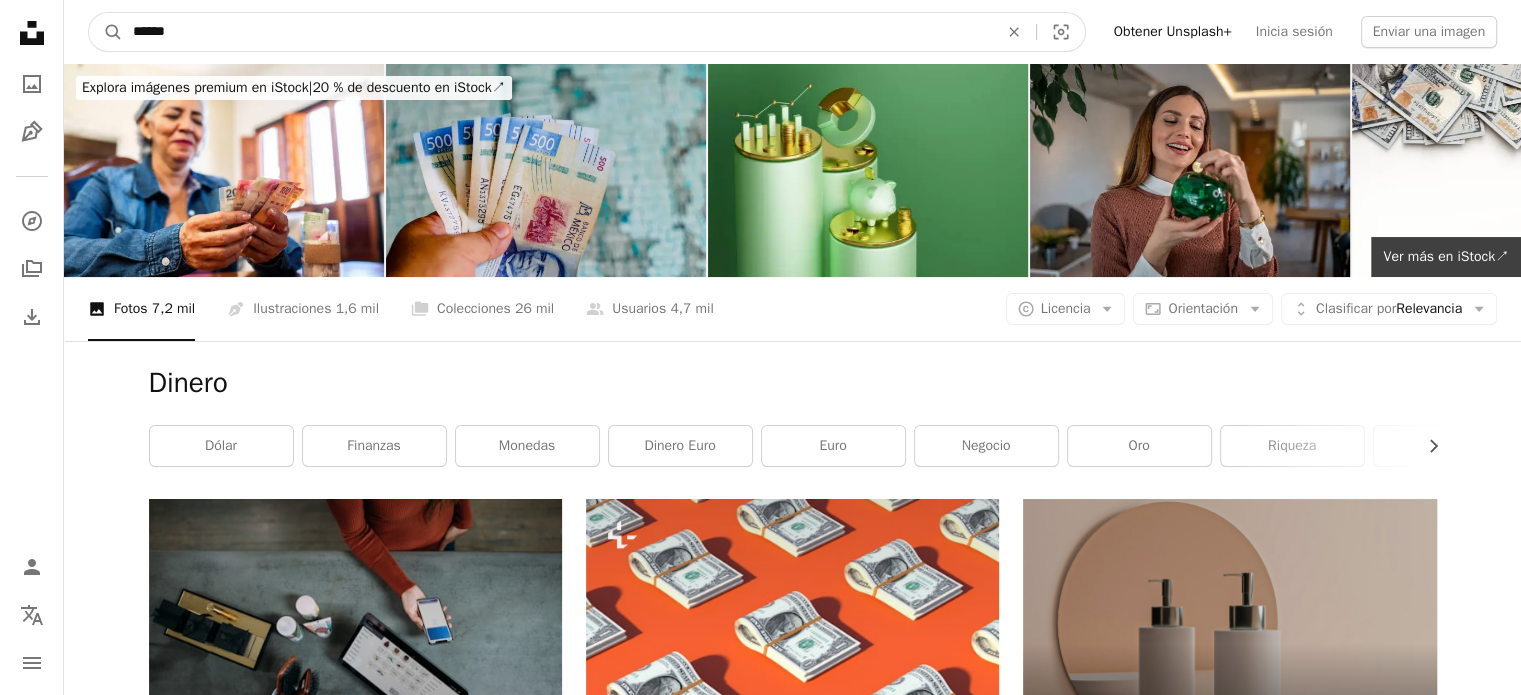 drag, startPoint x: 224, startPoint y: 43, endPoint x: 36, endPoint y: 53, distance: 188.26576 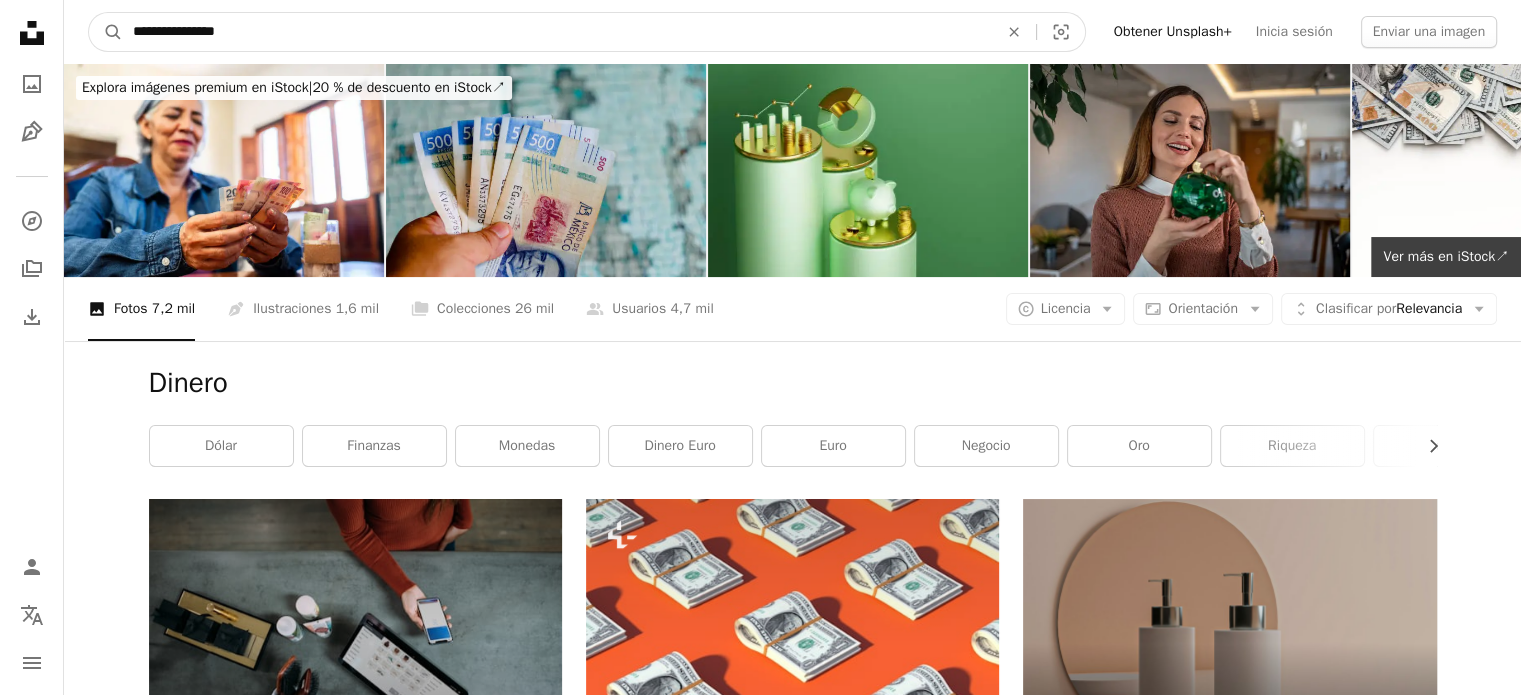 click on "A magnifying glass" at bounding box center (106, 32) 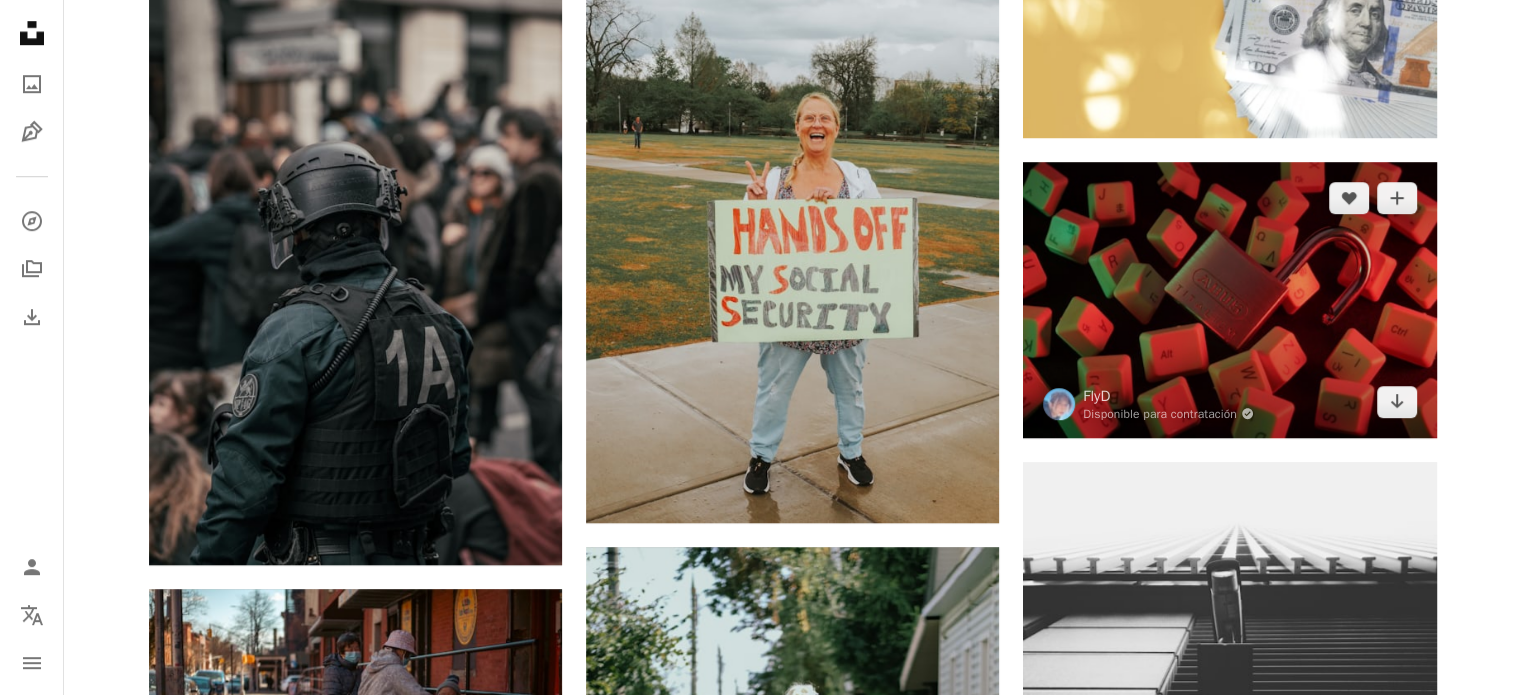 scroll, scrollTop: 1400, scrollLeft: 0, axis: vertical 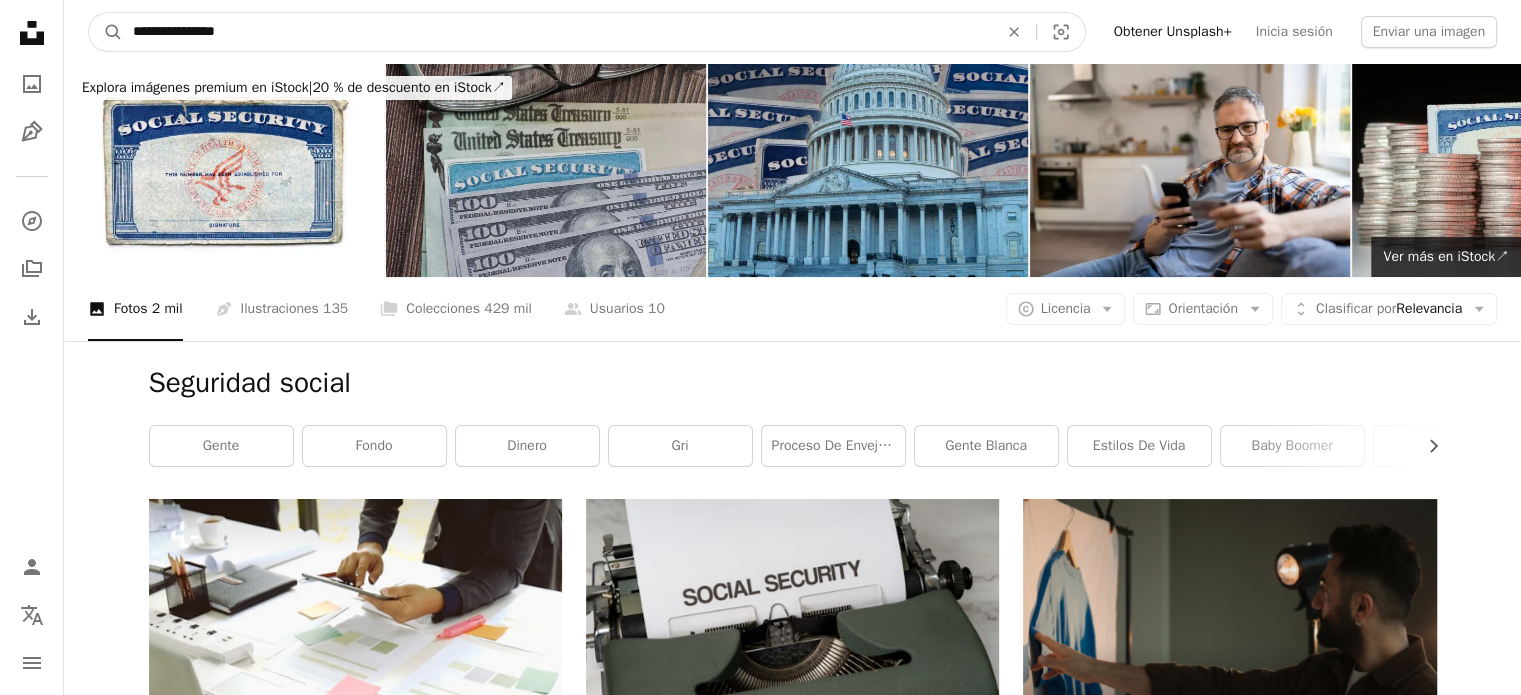 drag, startPoint x: 244, startPoint y: 43, endPoint x: 76, endPoint y: 47, distance: 168.0476 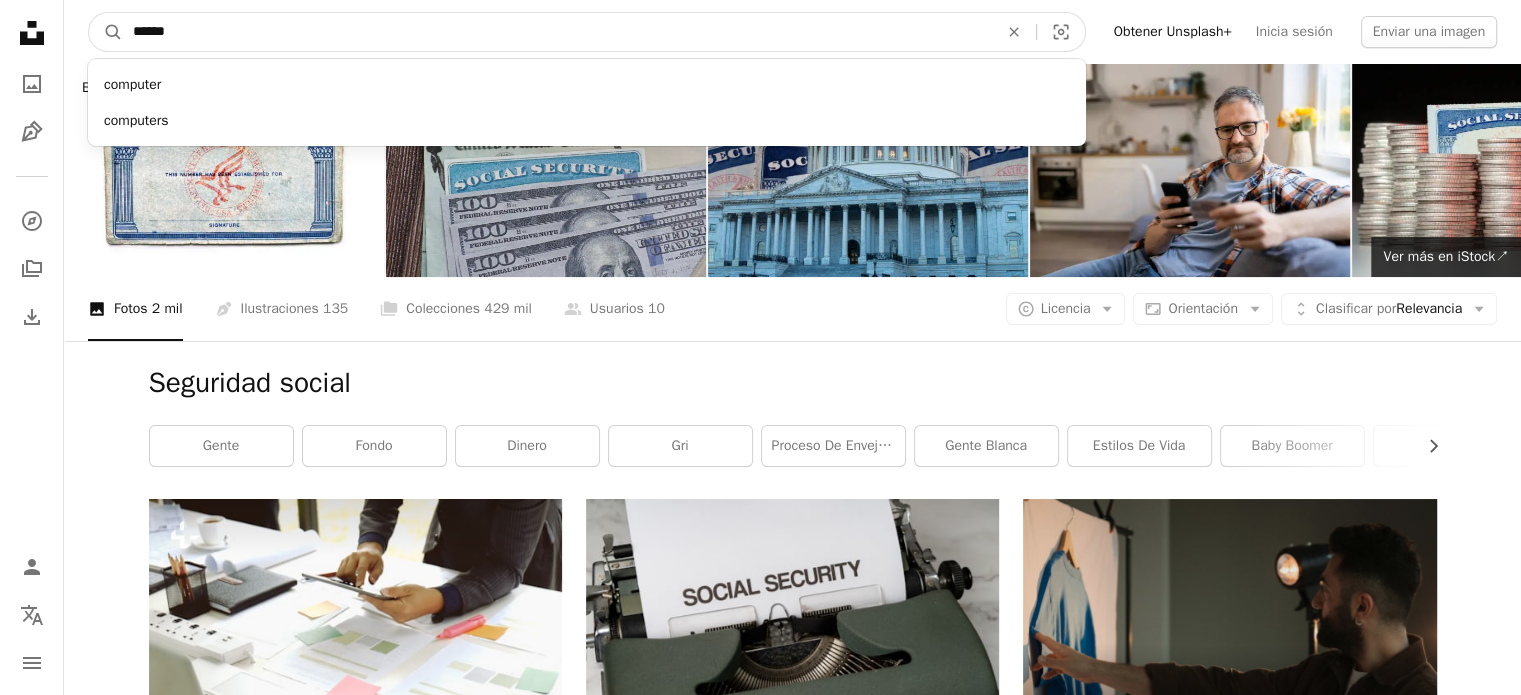 type on "*******" 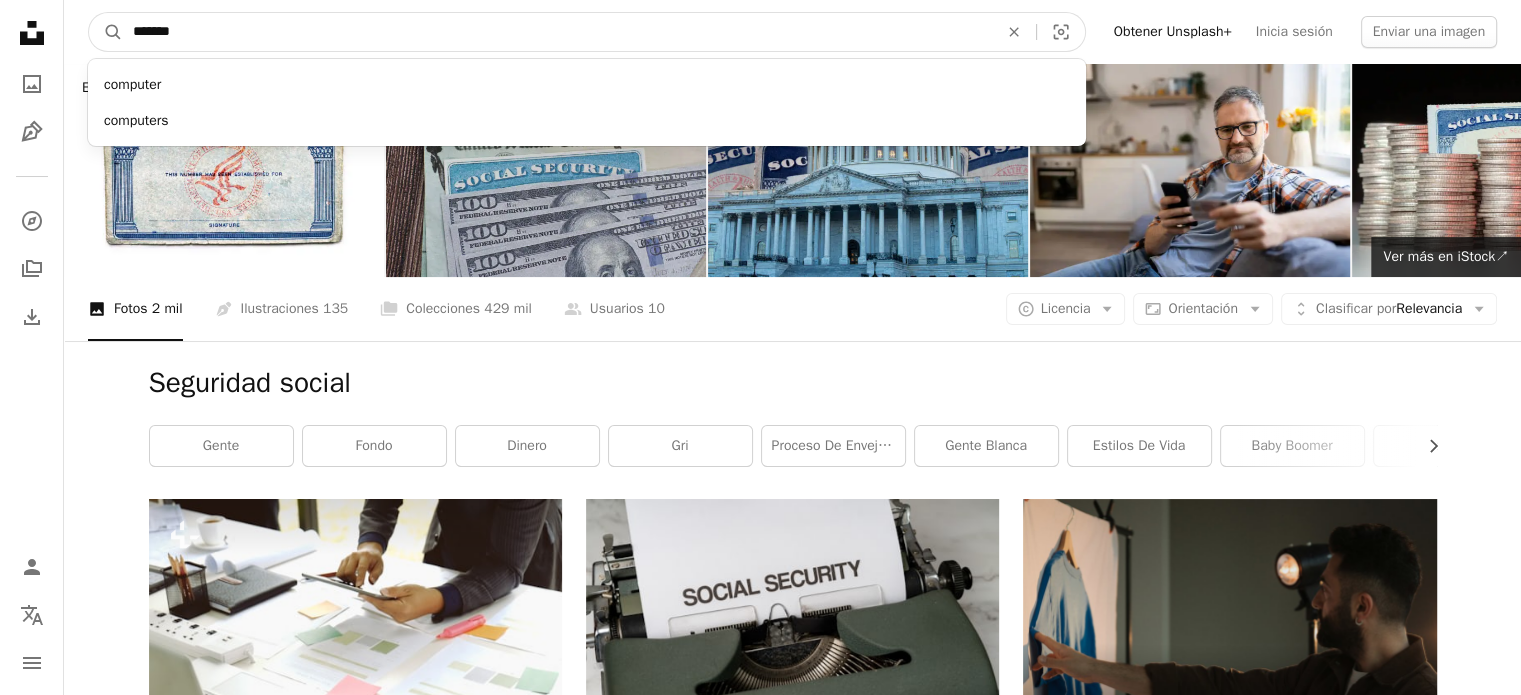 click on "A magnifying glass" at bounding box center [106, 32] 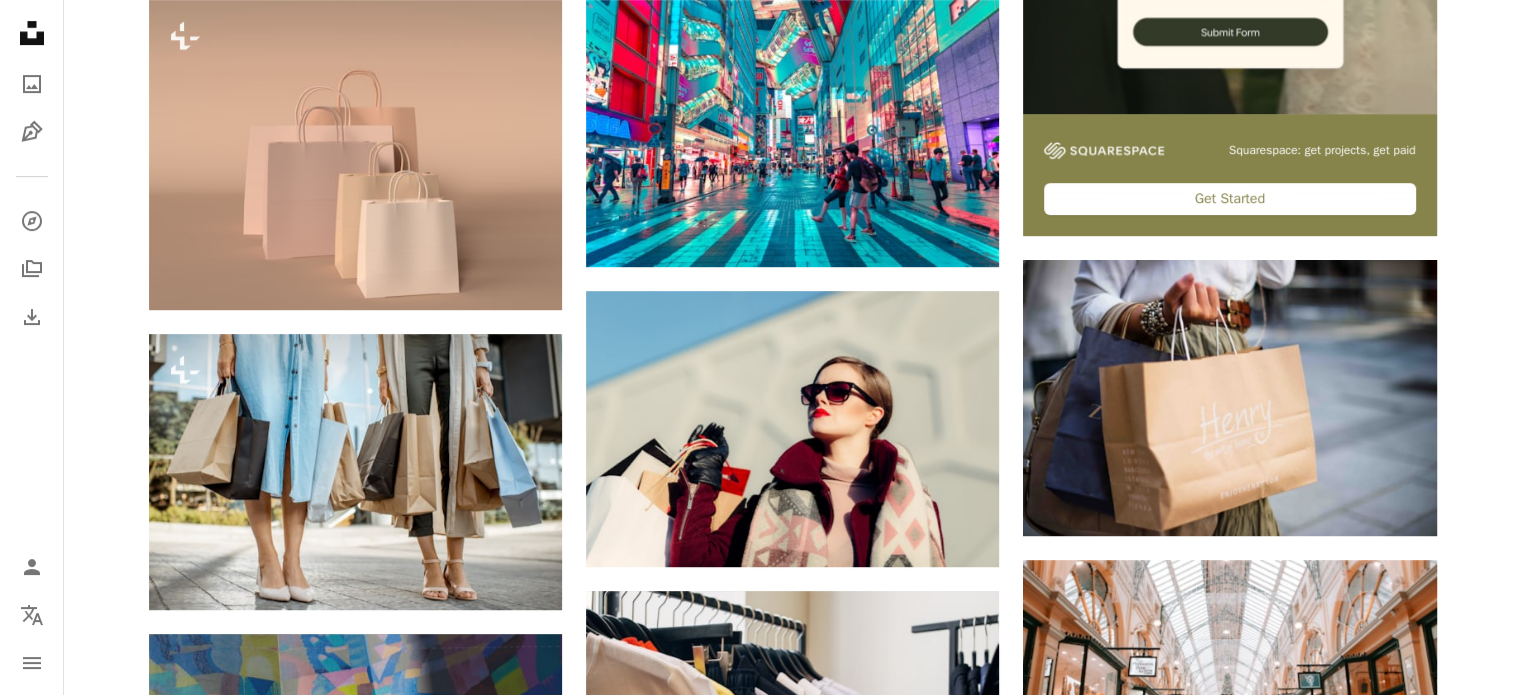 scroll, scrollTop: 800, scrollLeft: 0, axis: vertical 